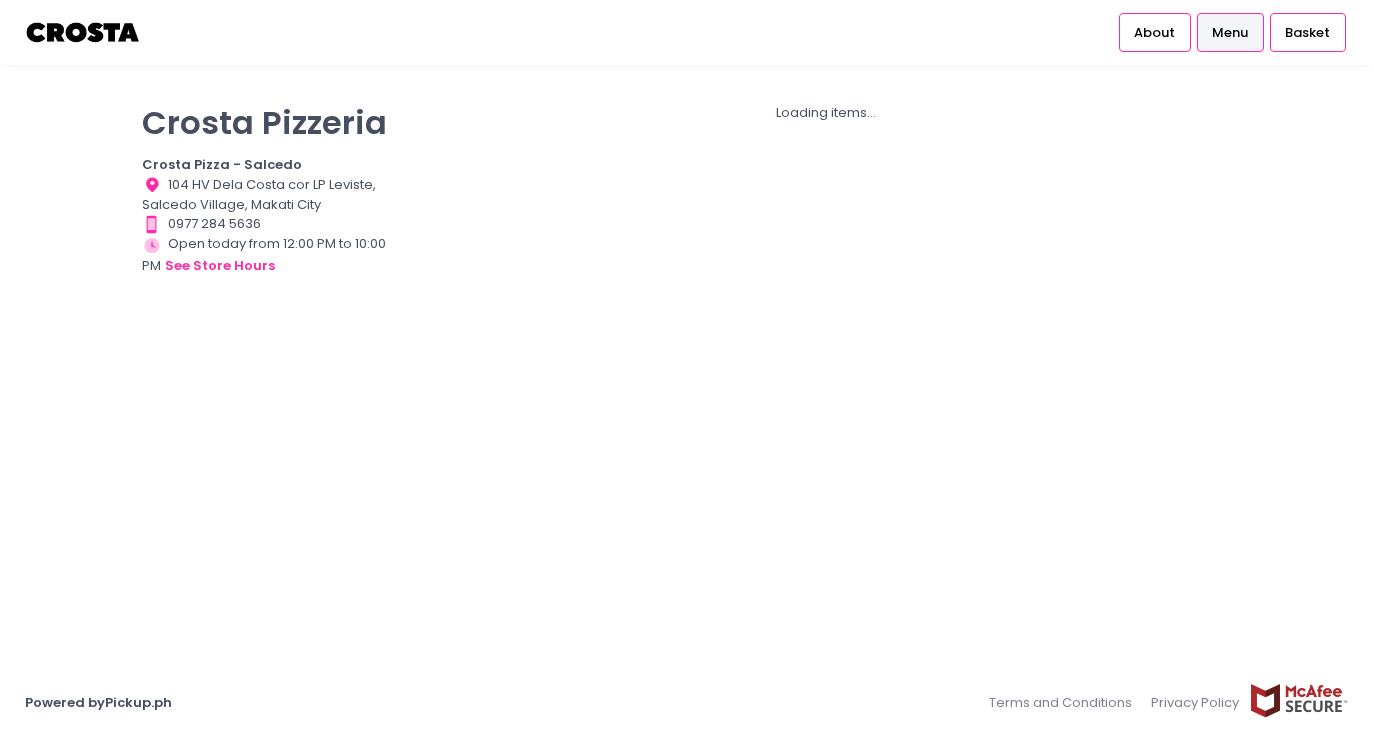 scroll, scrollTop: 0, scrollLeft: 0, axis: both 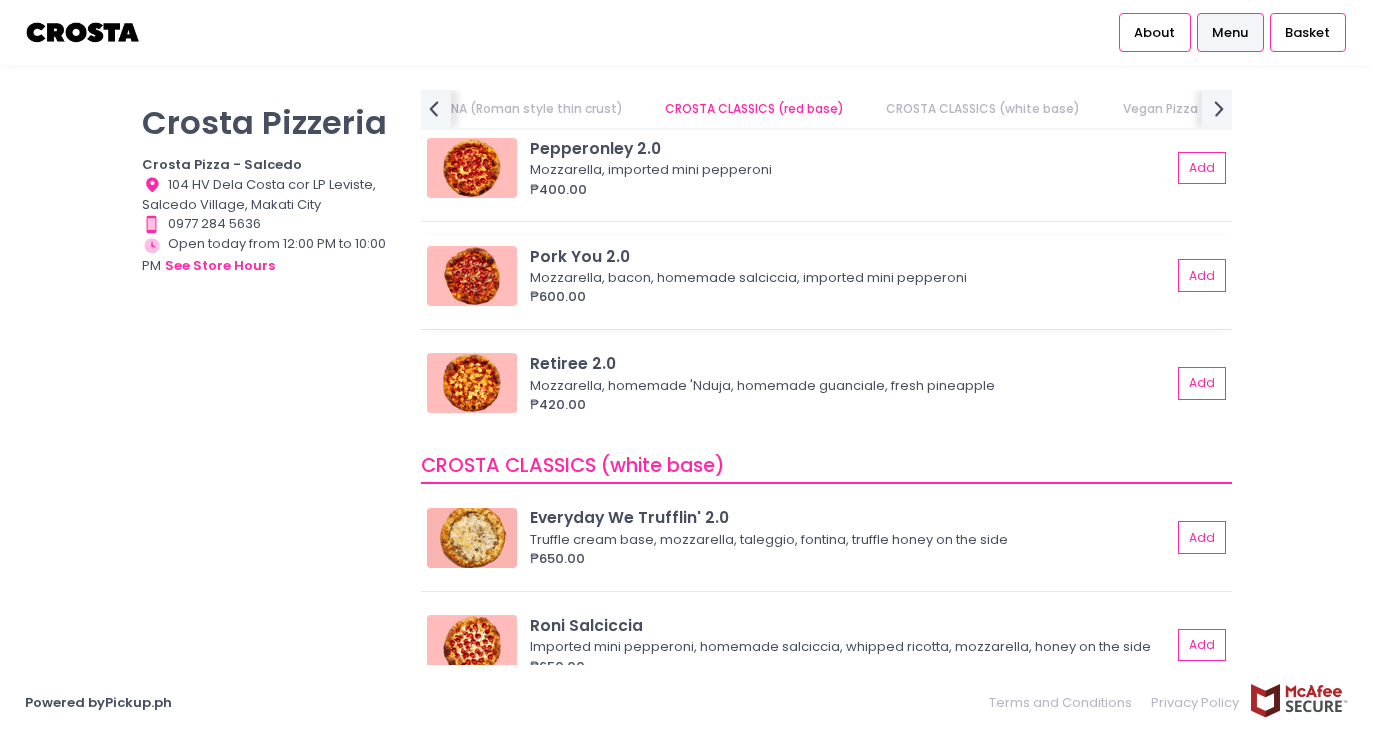 click on "Pork You 2.0" at bounding box center (850, 256) 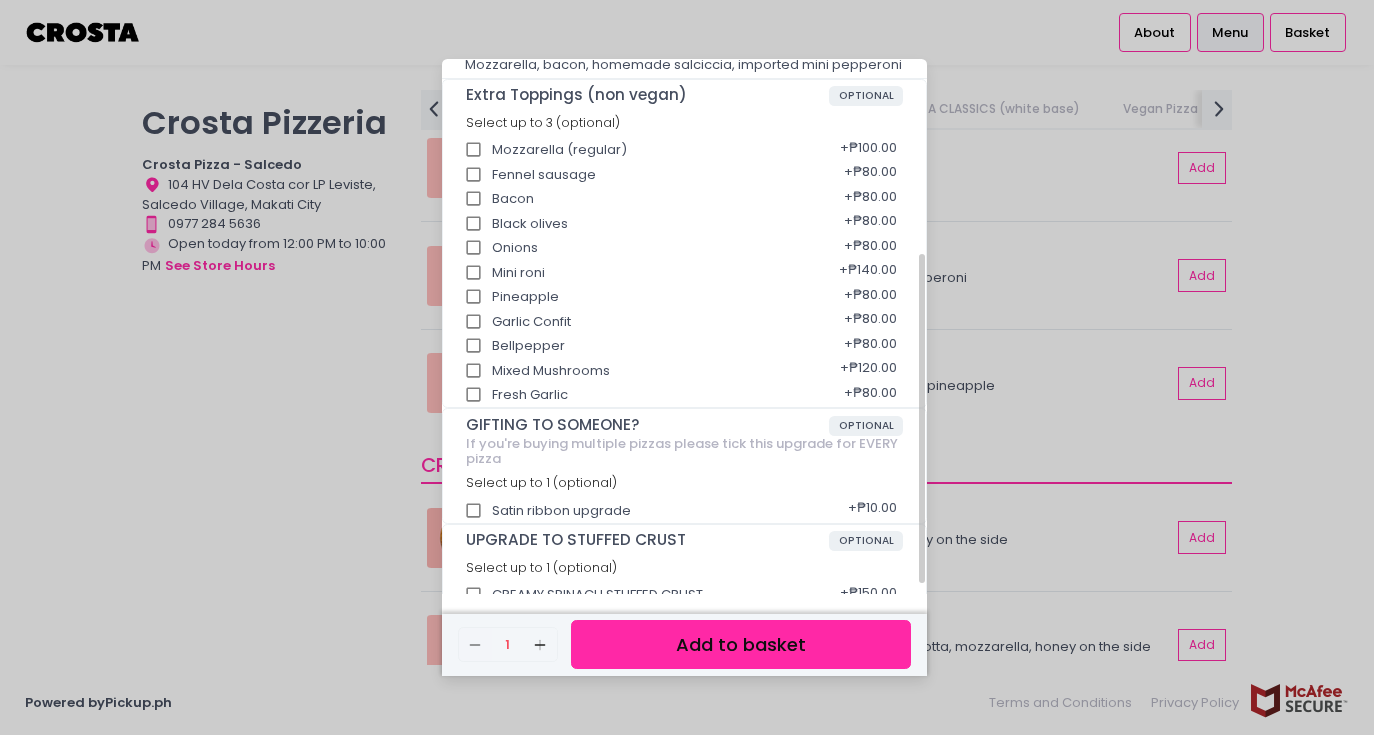 scroll, scrollTop: 334, scrollLeft: 0, axis: vertical 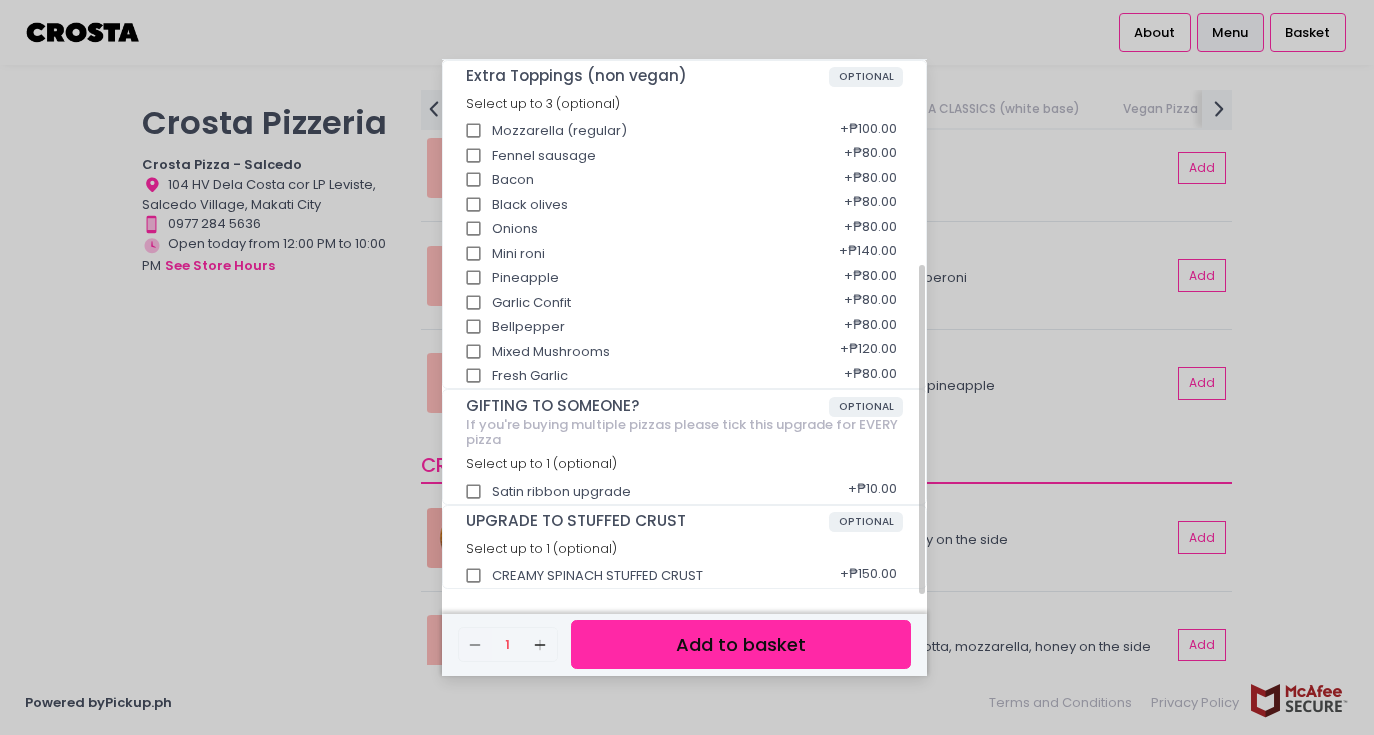 click on "CREAMY SPINACH STUFFED CRUST" at bounding box center (474, 576) 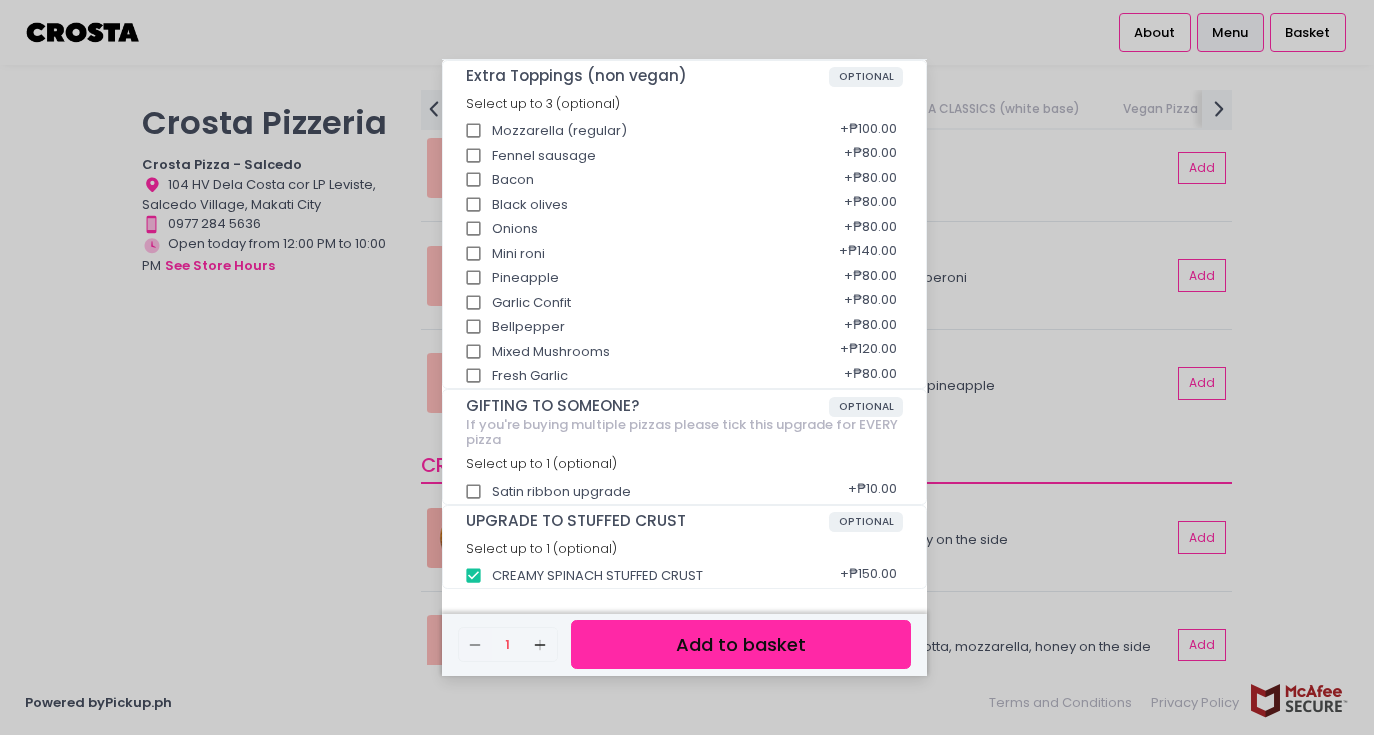 click on "Add to basket" at bounding box center [741, 644] 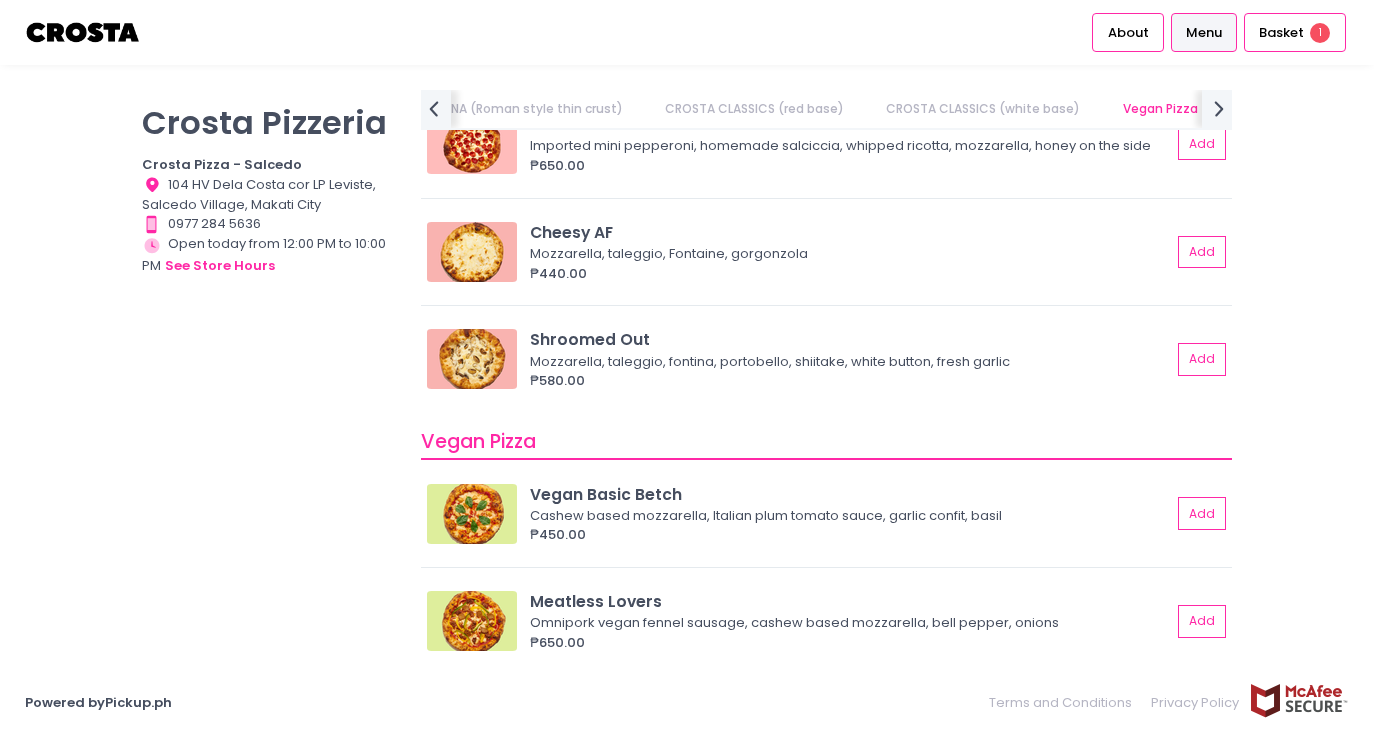 scroll, scrollTop: 1654, scrollLeft: 0, axis: vertical 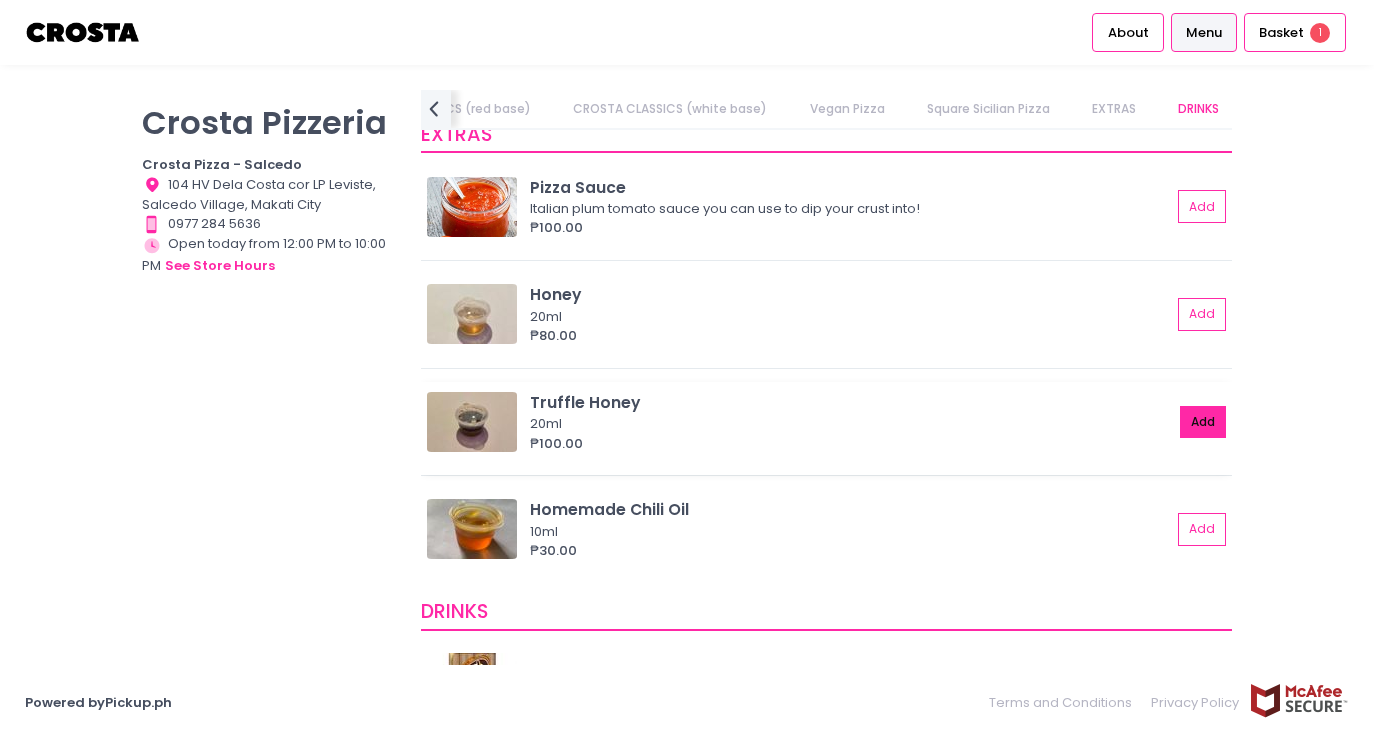 click on "Add" at bounding box center [1203, 422] 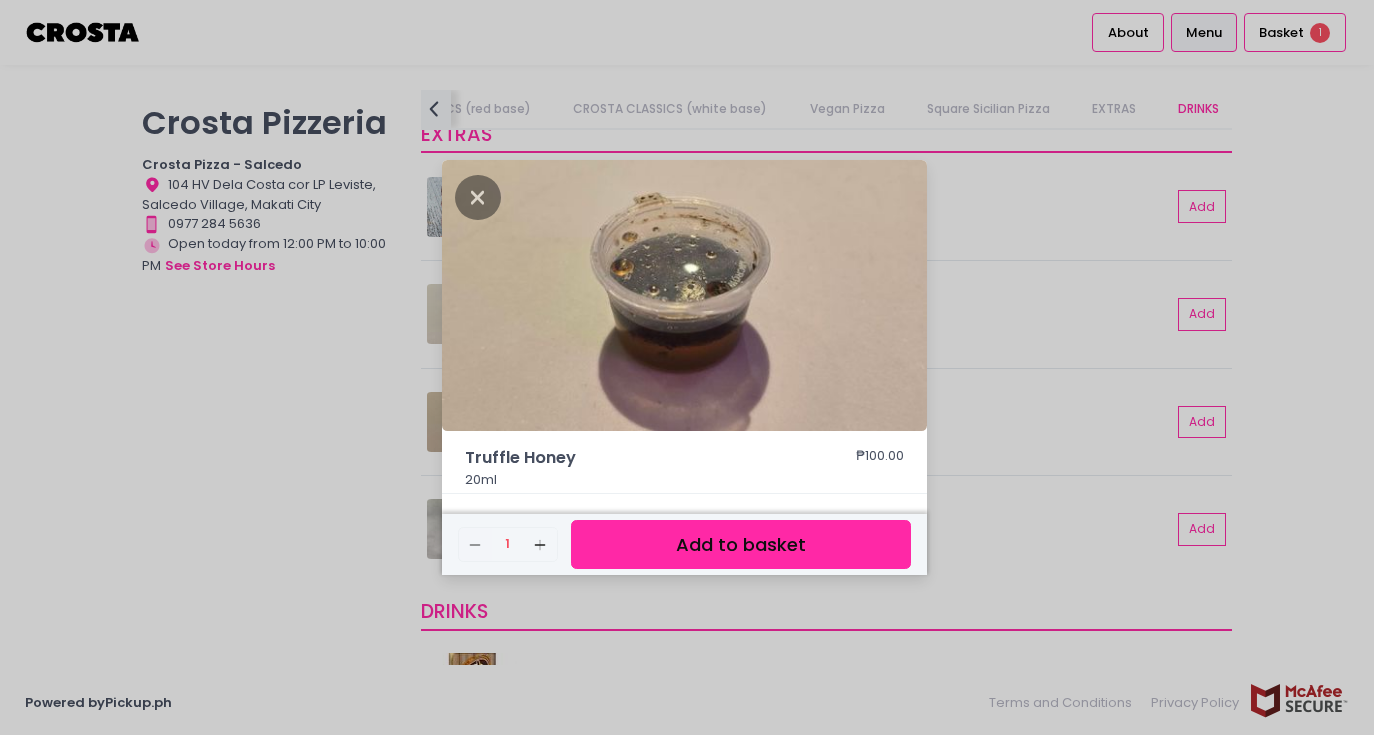 click on "Add to basket" at bounding box center (741, 544) 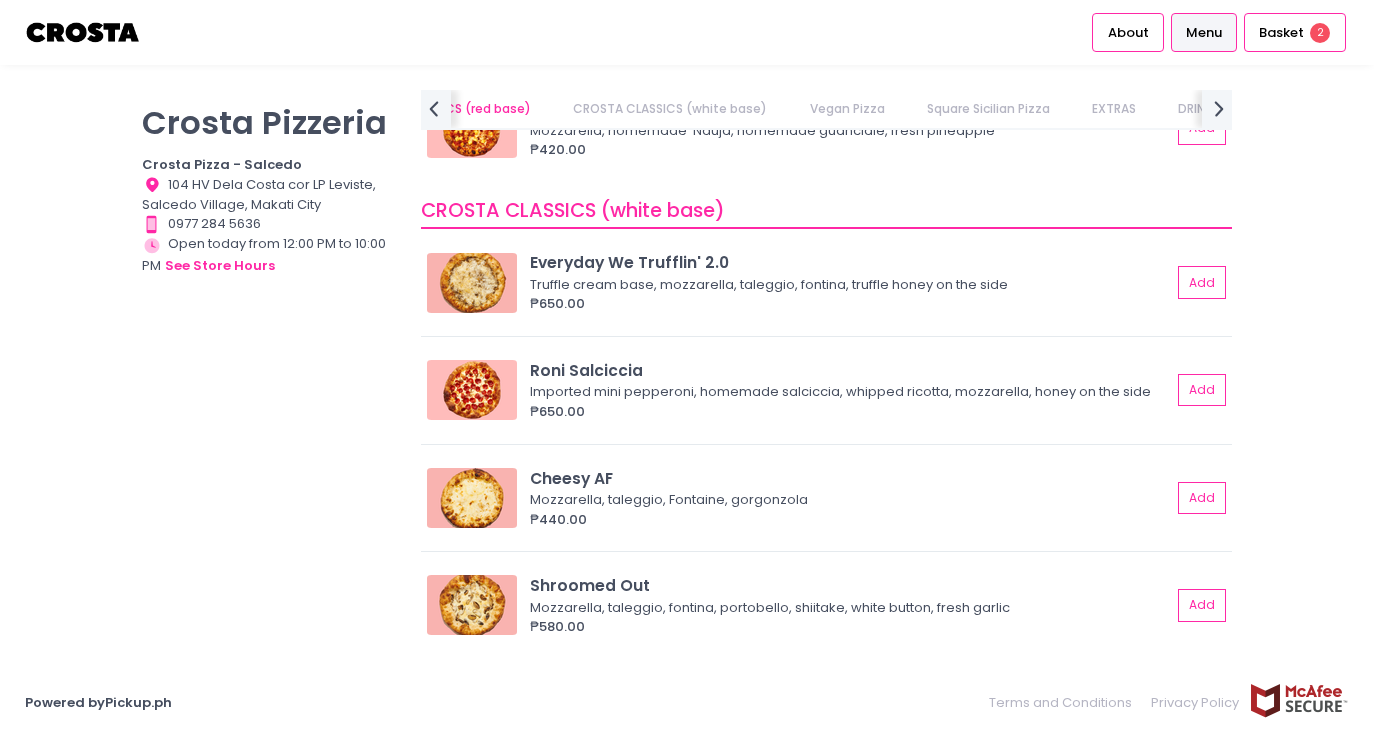 scroll, scrollTop: 1155, scrollLeft: 0, axis: vertical 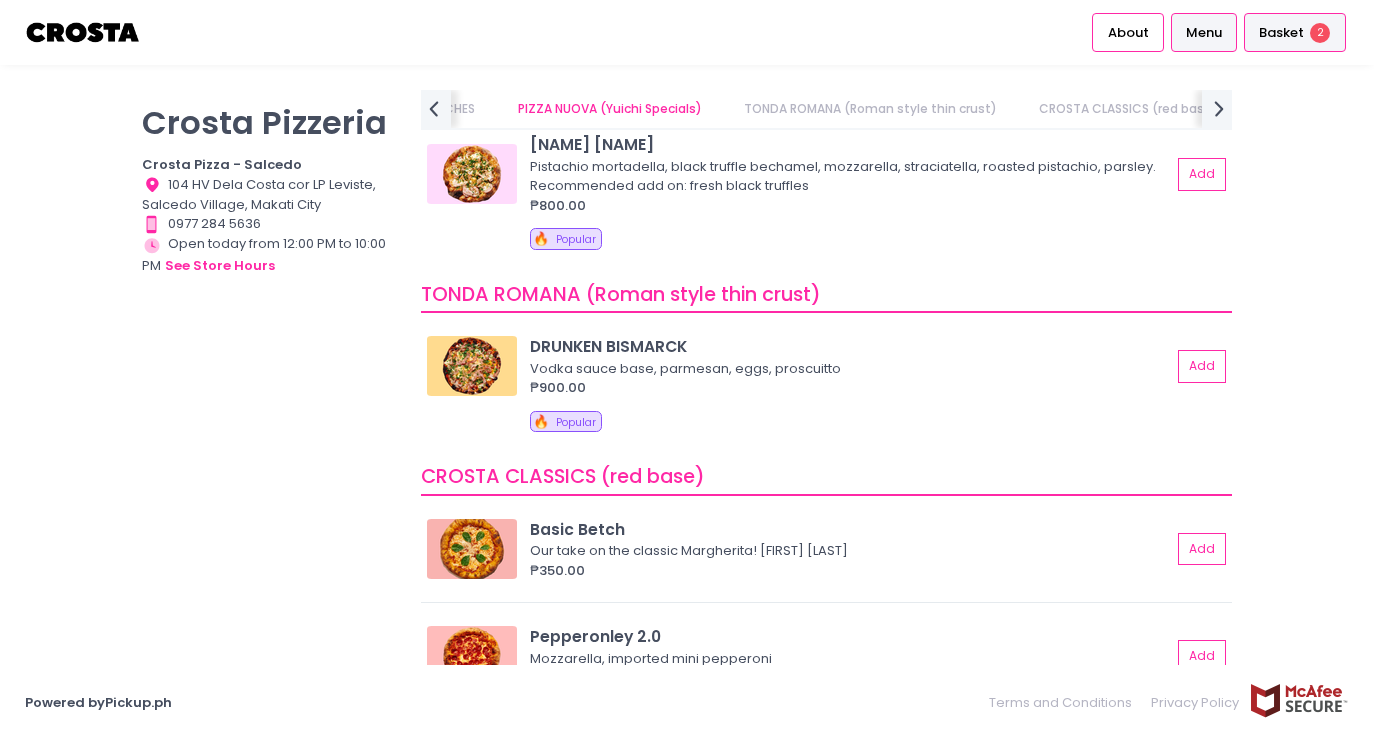 click on "Basket" at bounding box center (1281, 33) 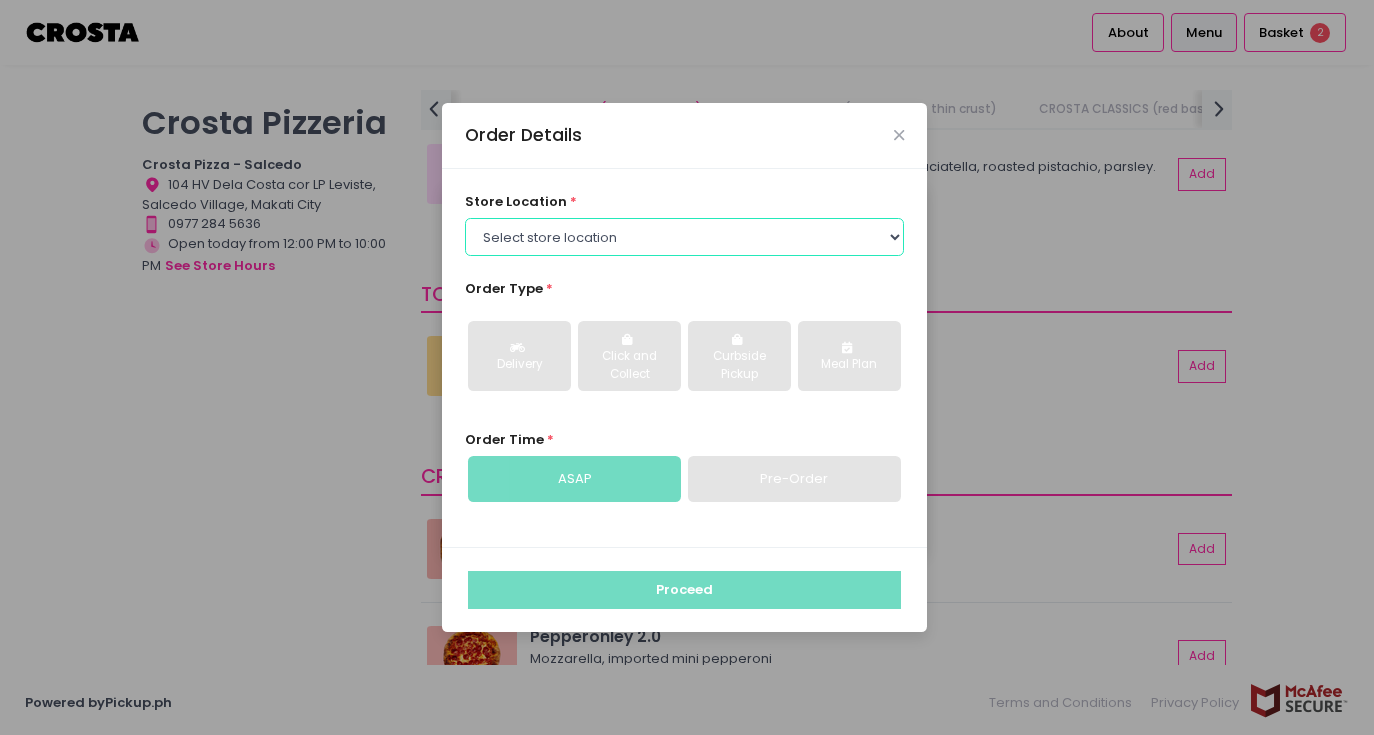 click on "Select store location Crosta Pizza - Salcedo  Crosta Pizza - San Juan" at bounding box center (685, 237) 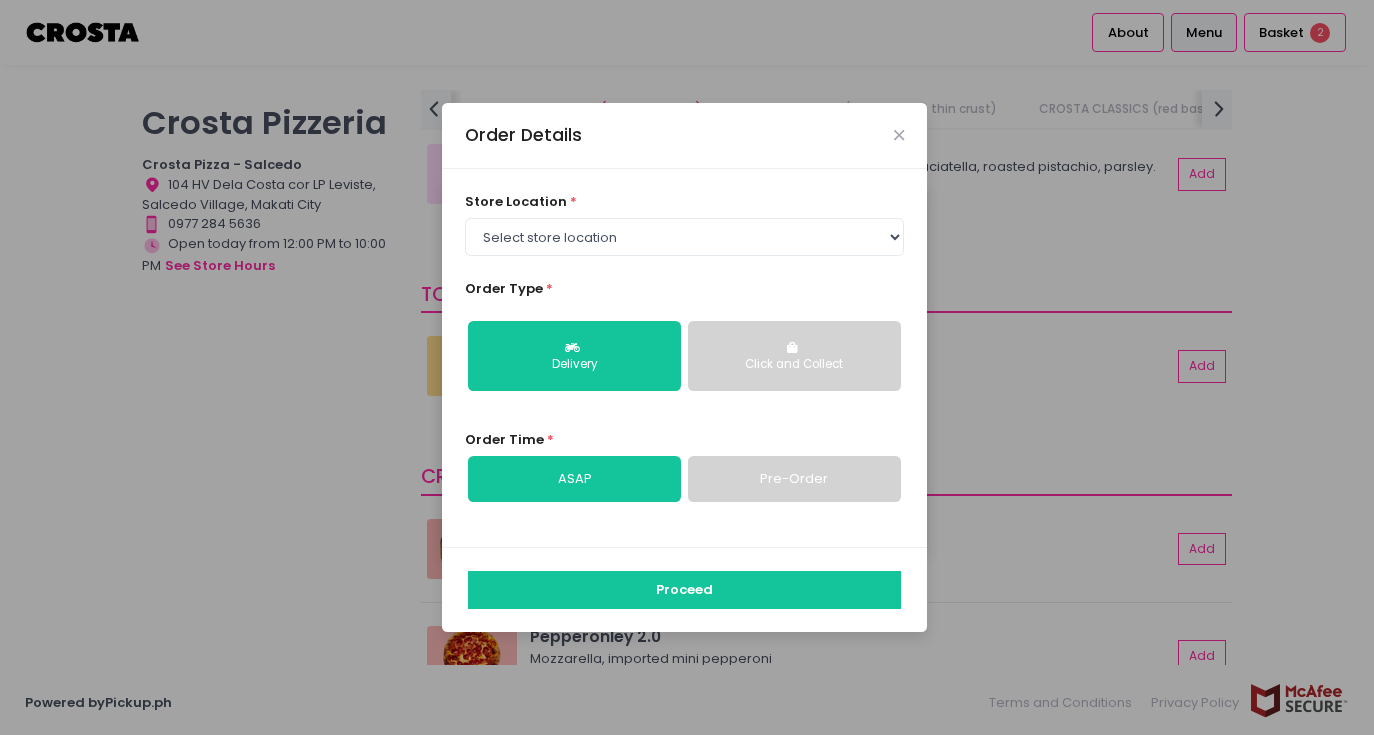 click on "Click and Collect" at bounding box center (794, 365) 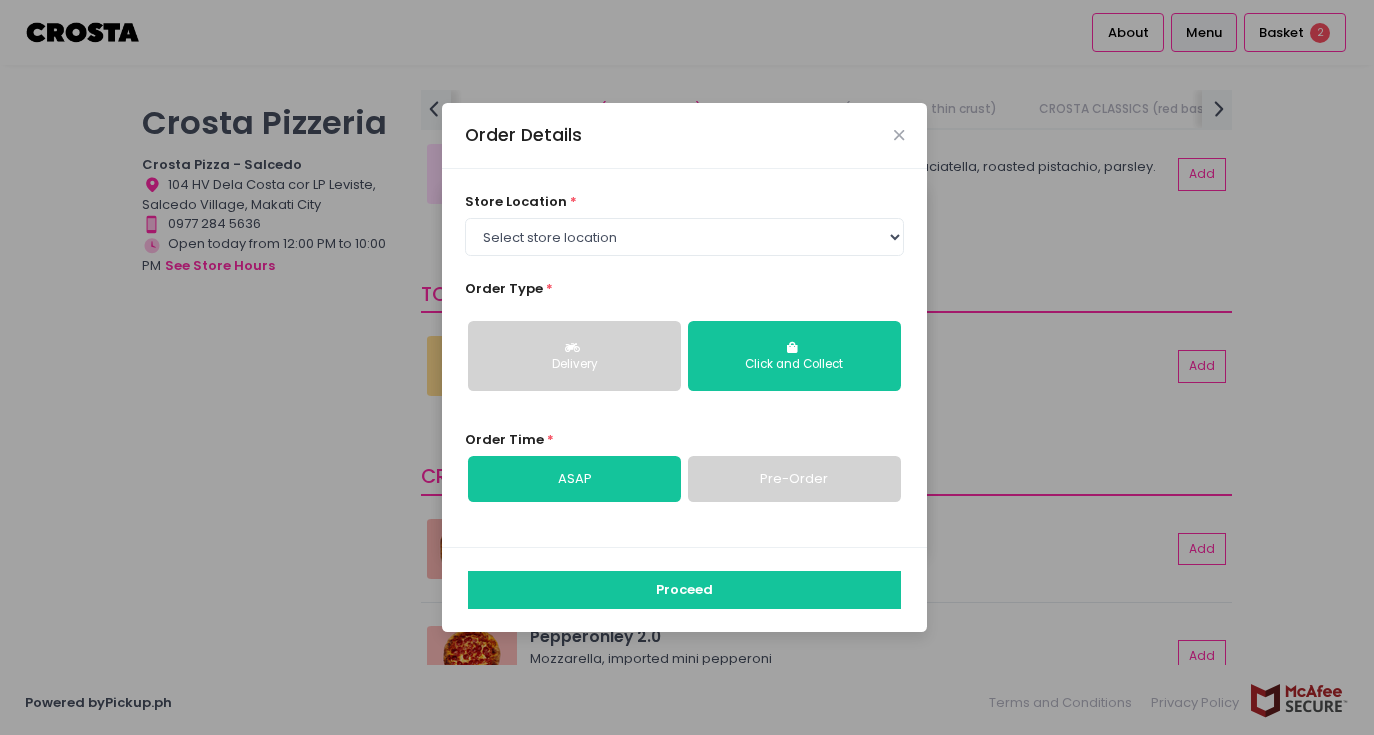 click on "ASAP" at bounding box center (574, 479) 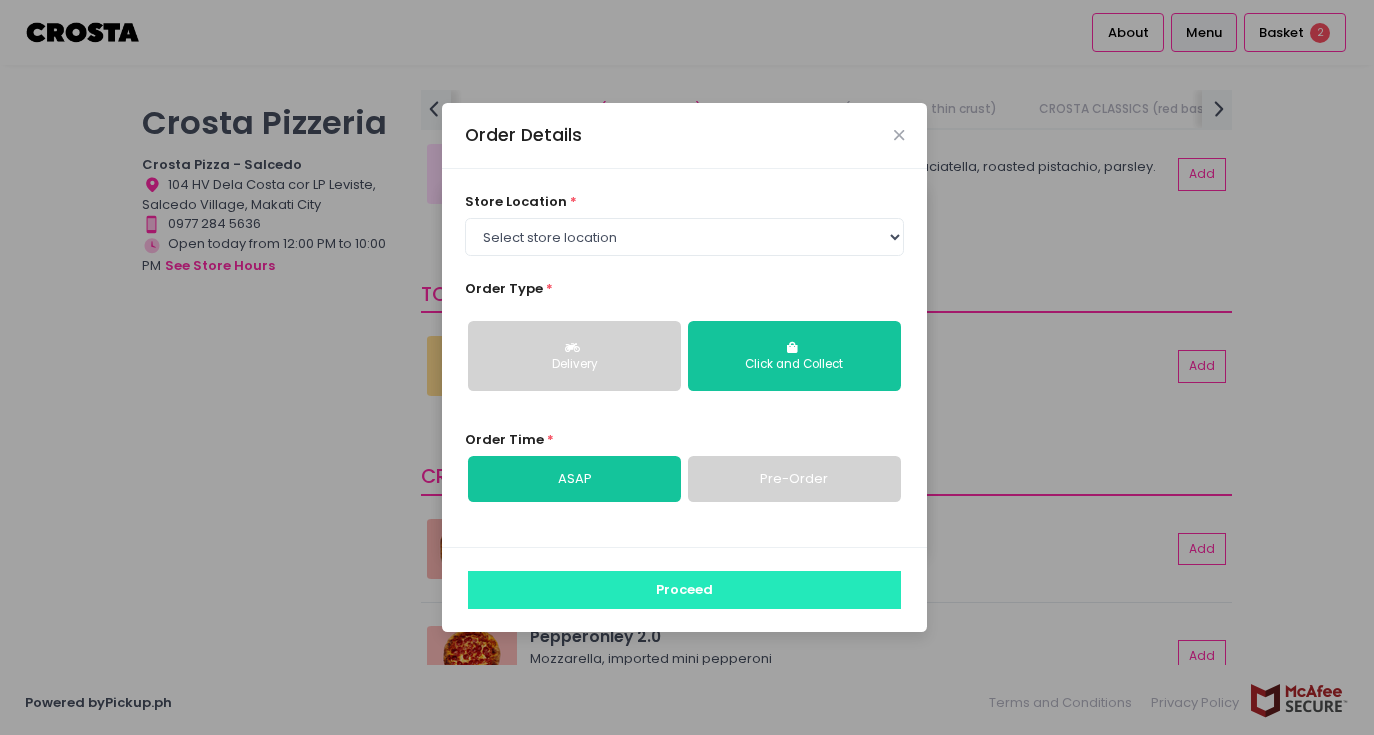 click on "Proceed" at bounding box center [684, 590] 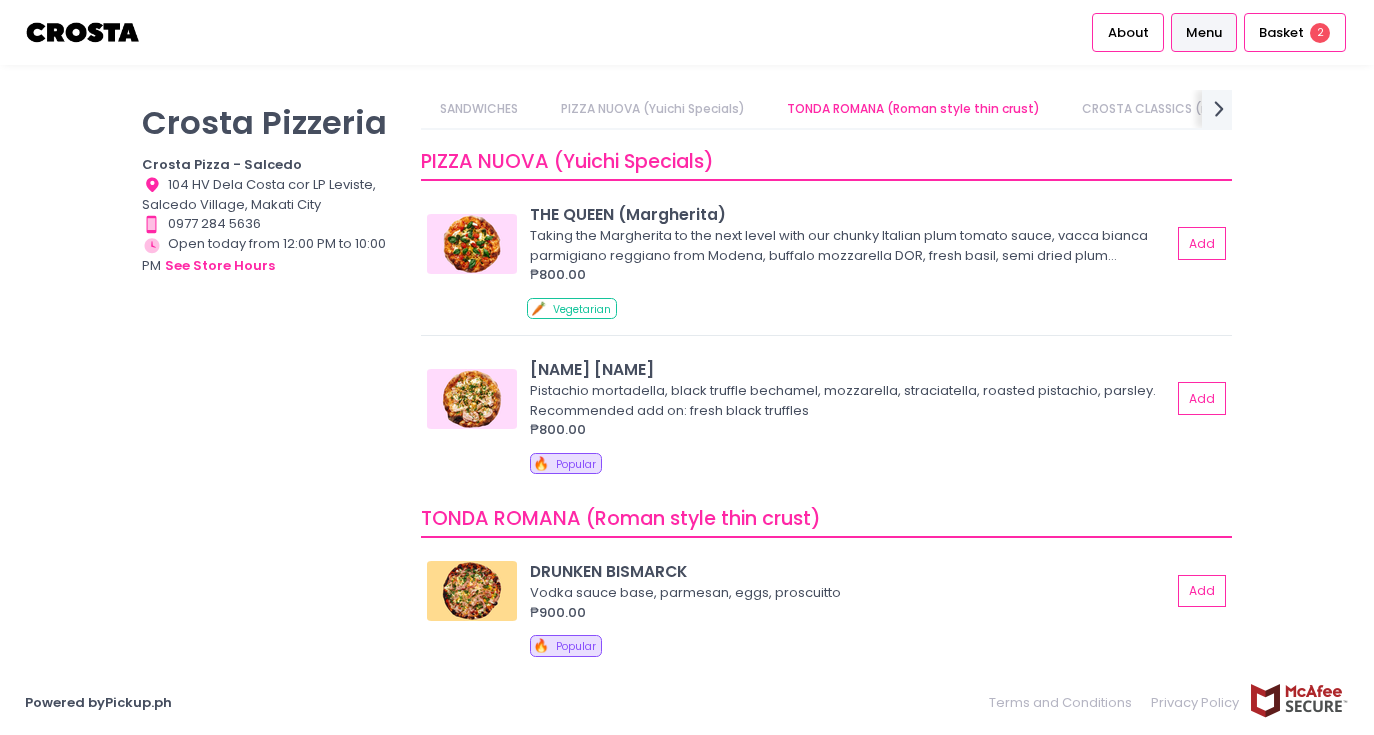 scroll, scrollTop: 381, scrollLeft: 0, axis: vertical 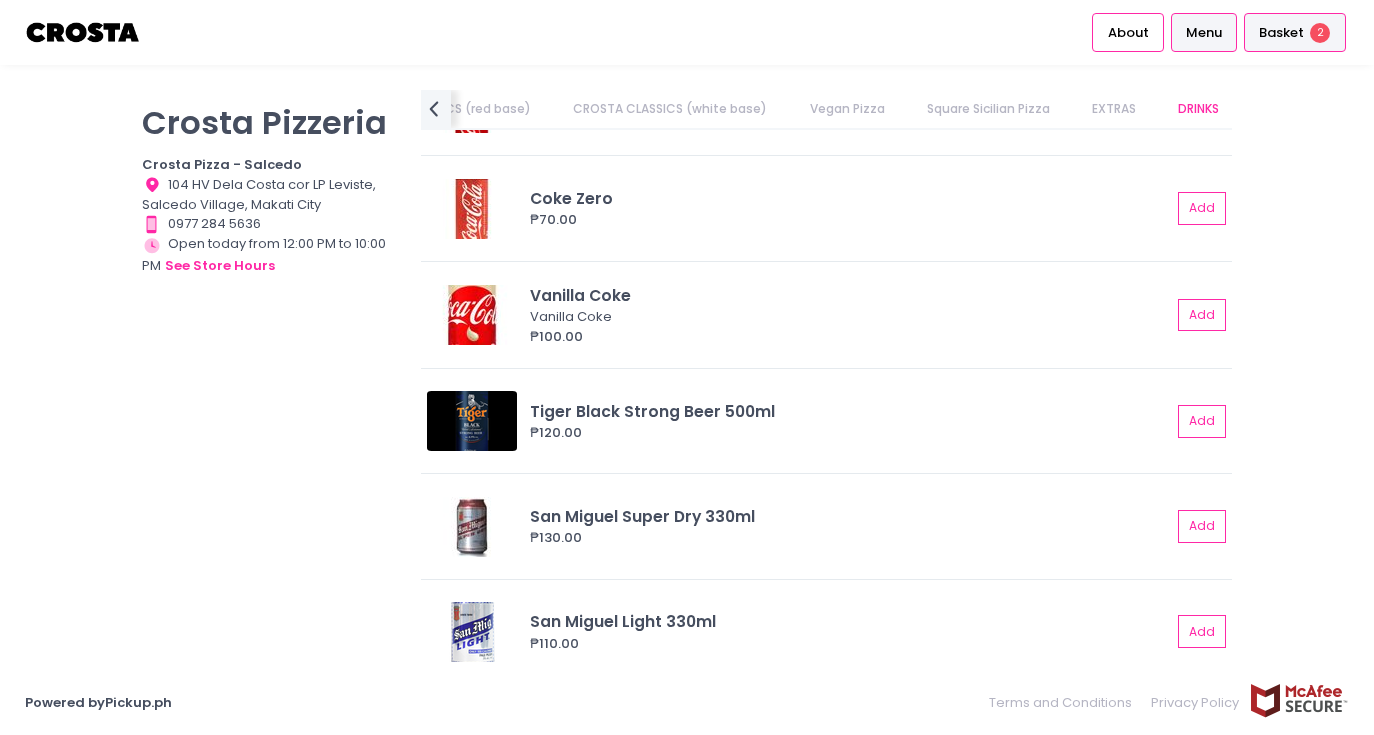 click on "Basket" at bounding box center (1281, 33) 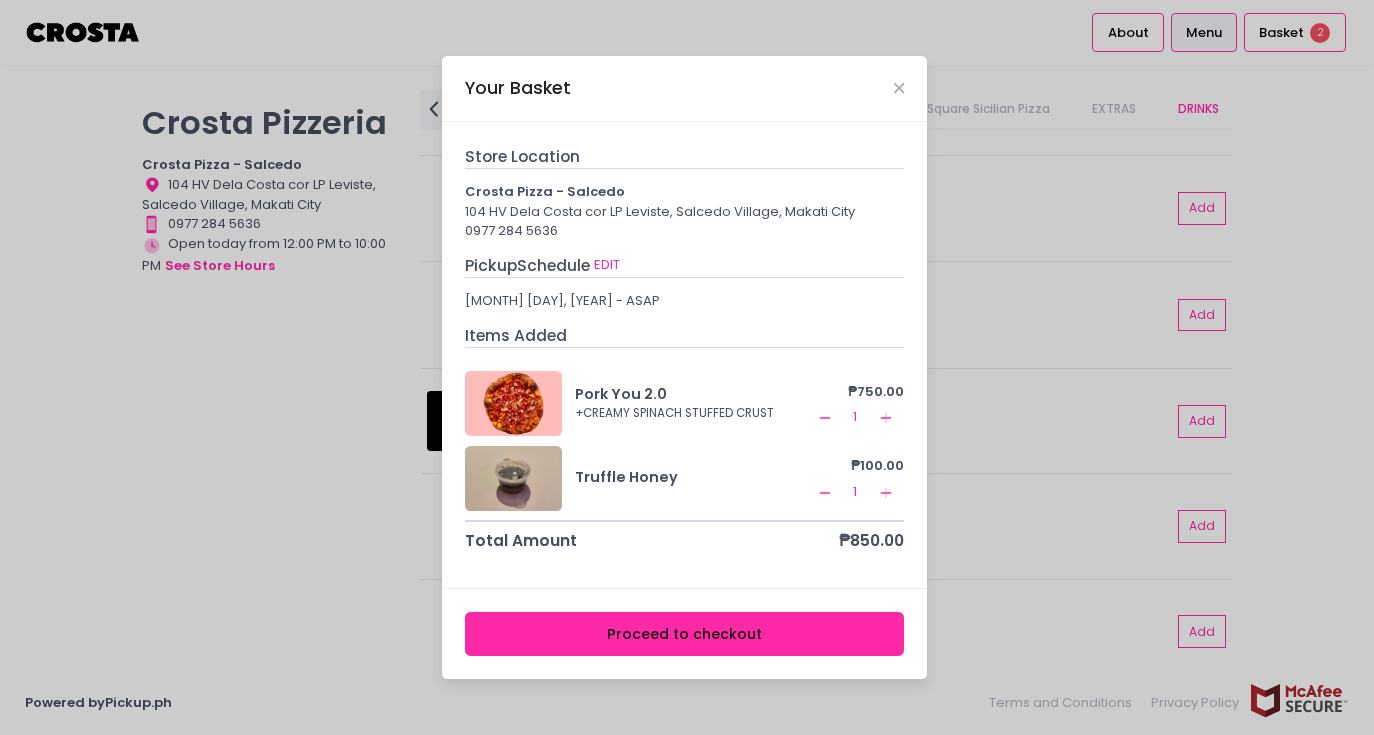 click on "Proceed to checkout" at bounding box center (685, 634) 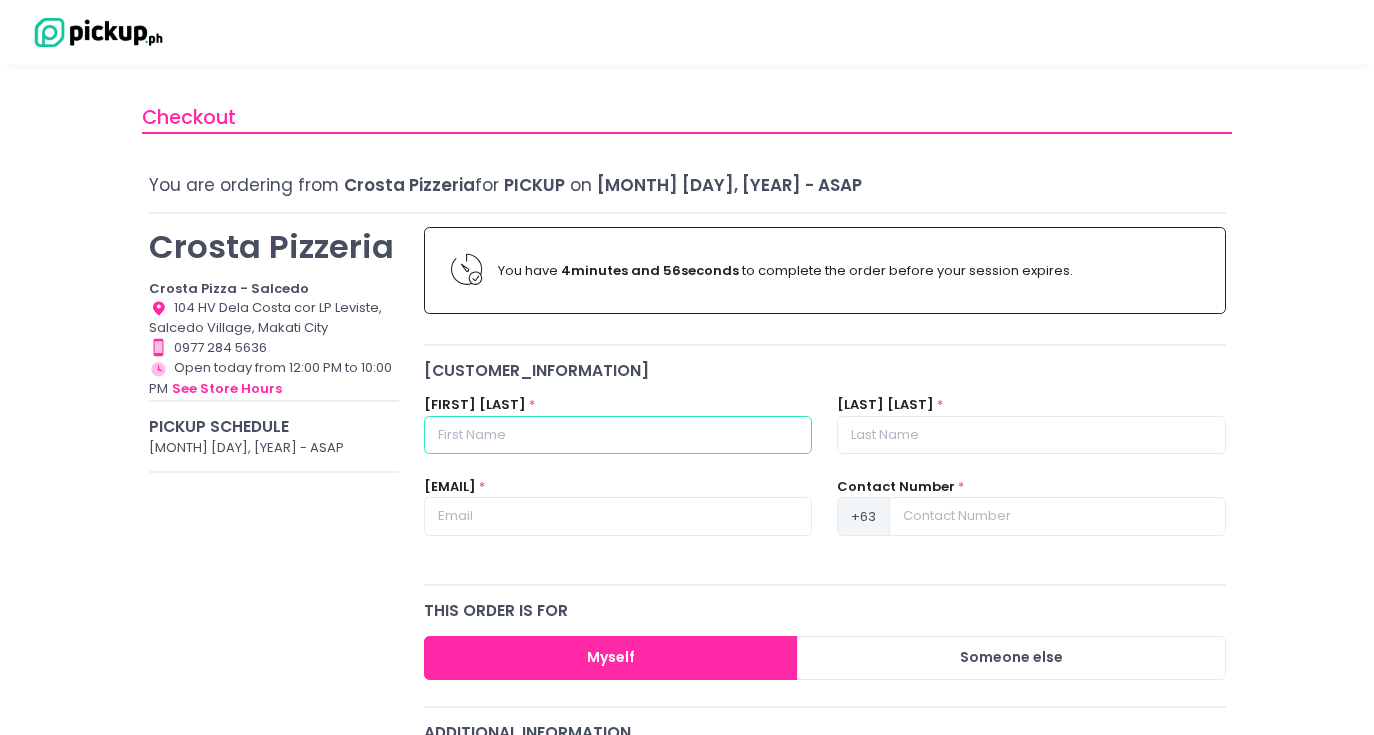 click at bounding box center [618, 435] 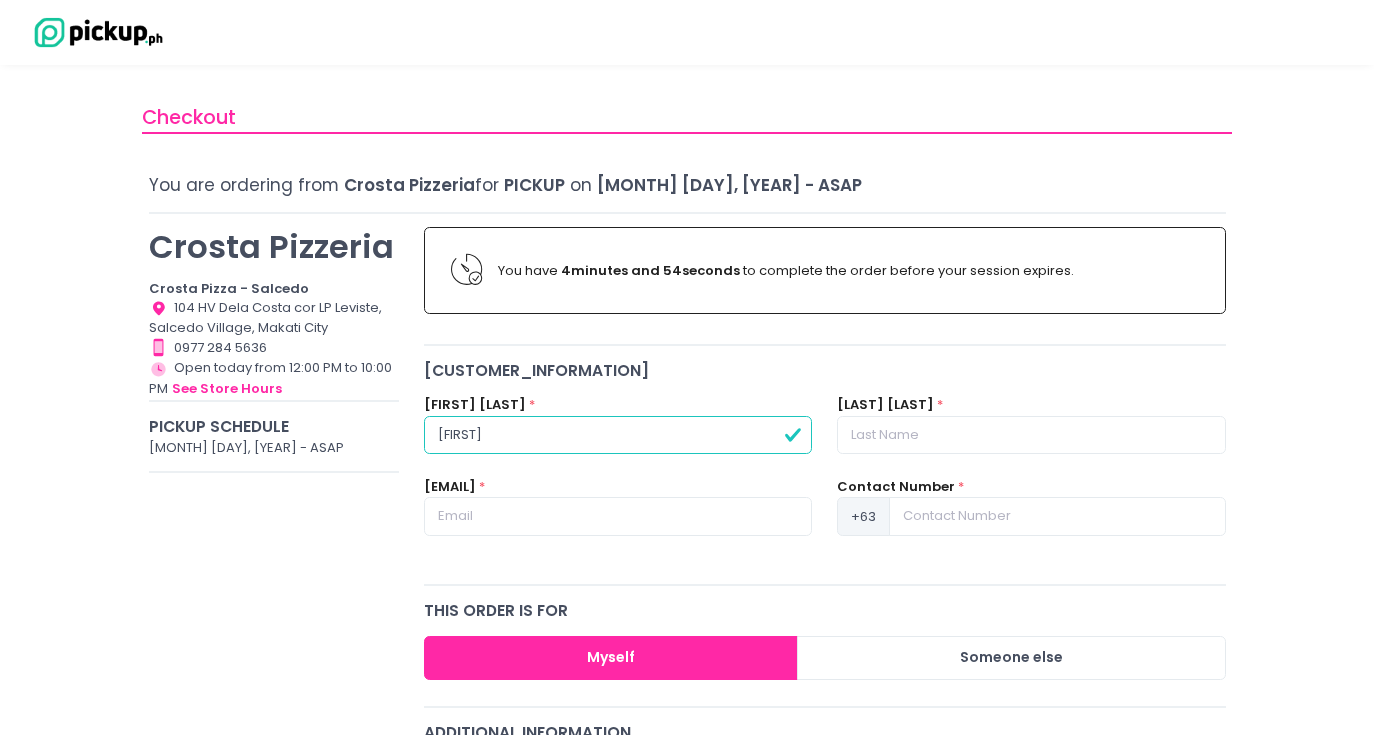 type on "[FIRST]" 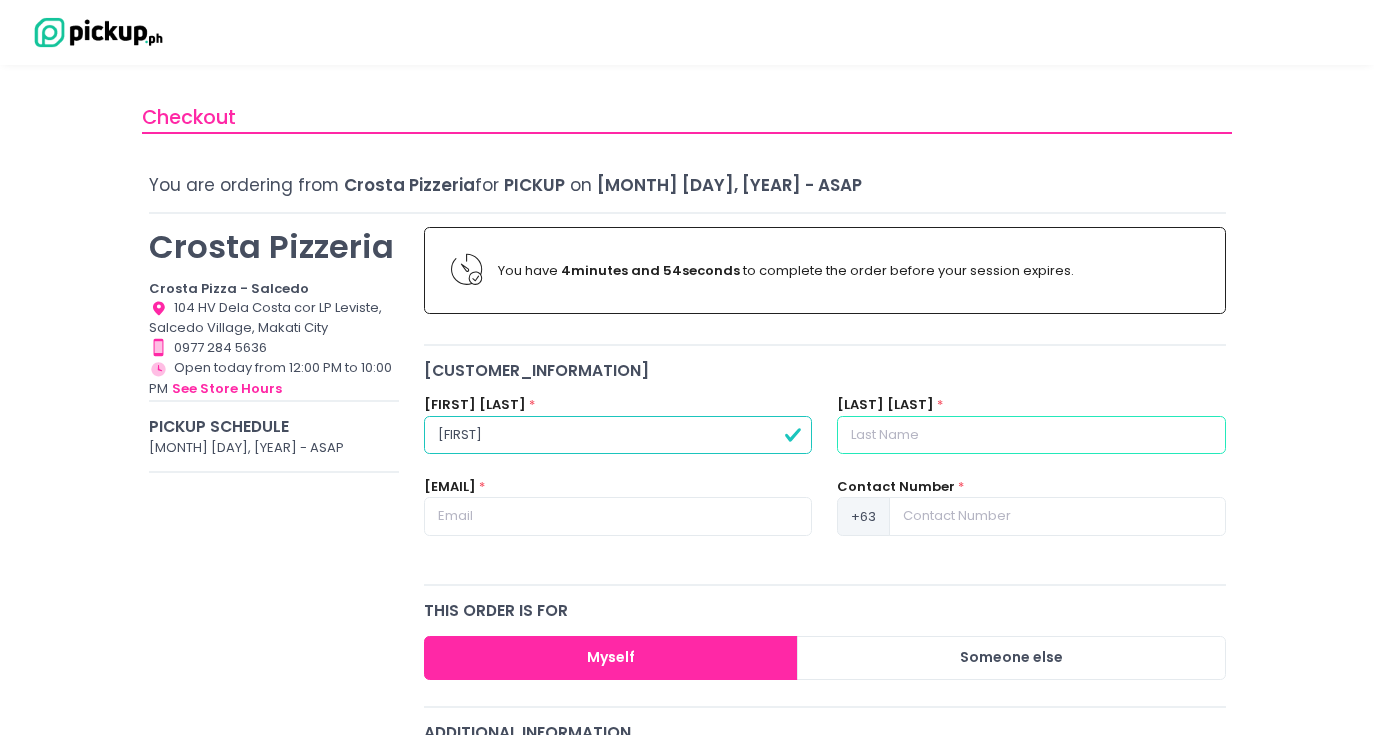click at bounding box center (1031, 435) 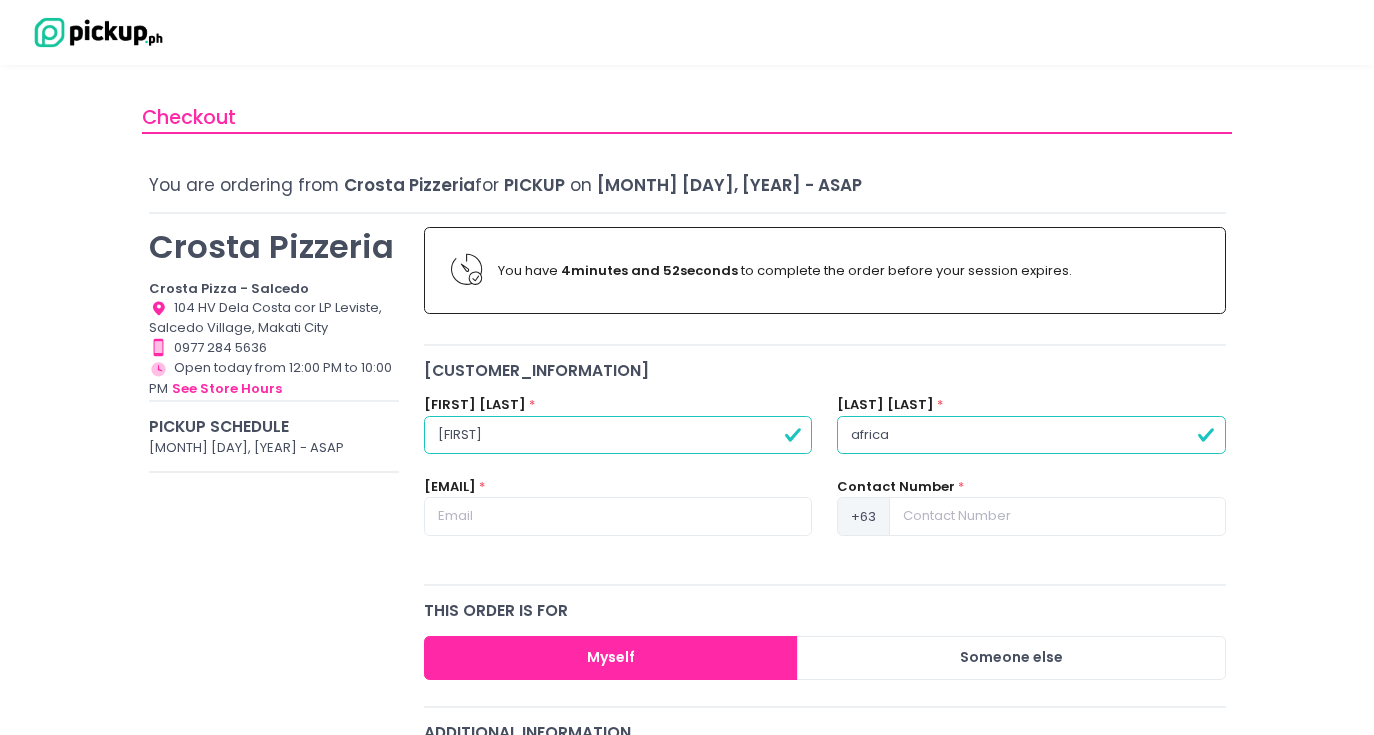 type on "africa" 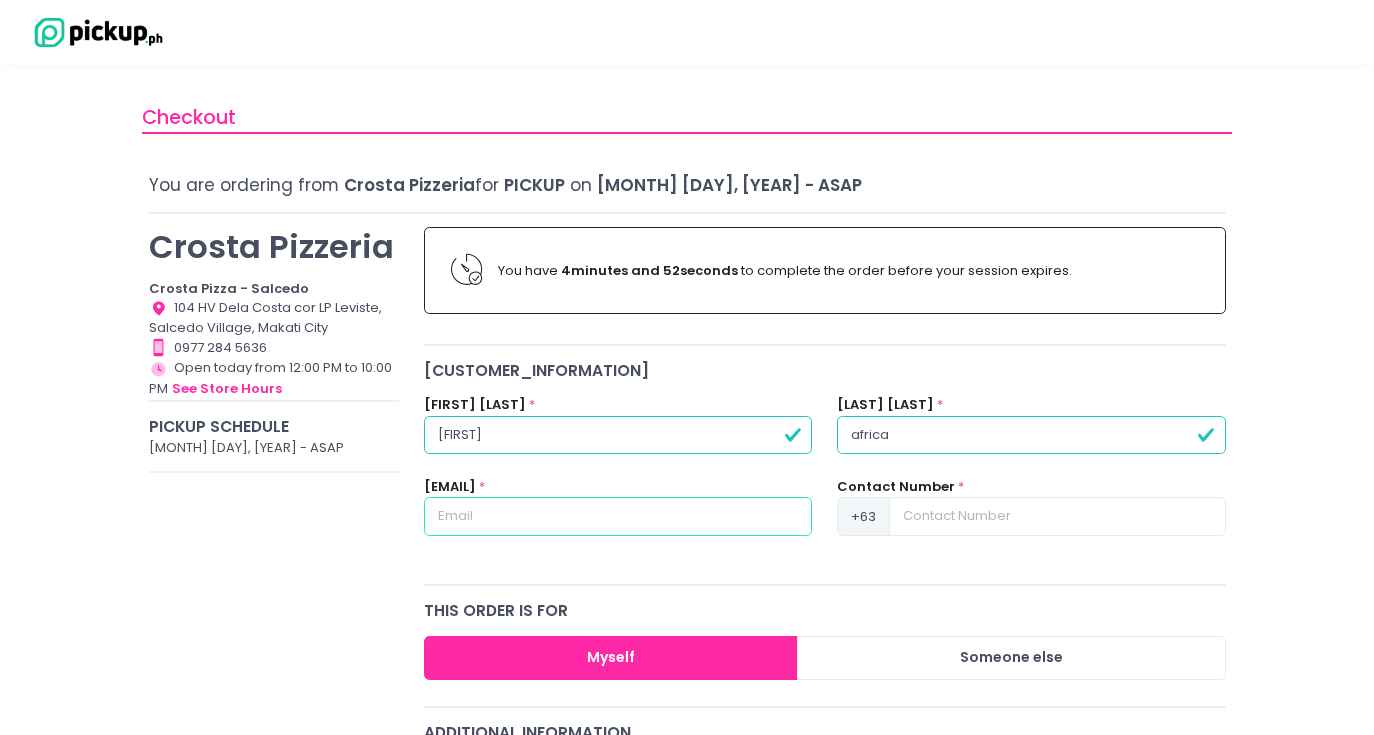 click at bounding box center [618, 516] 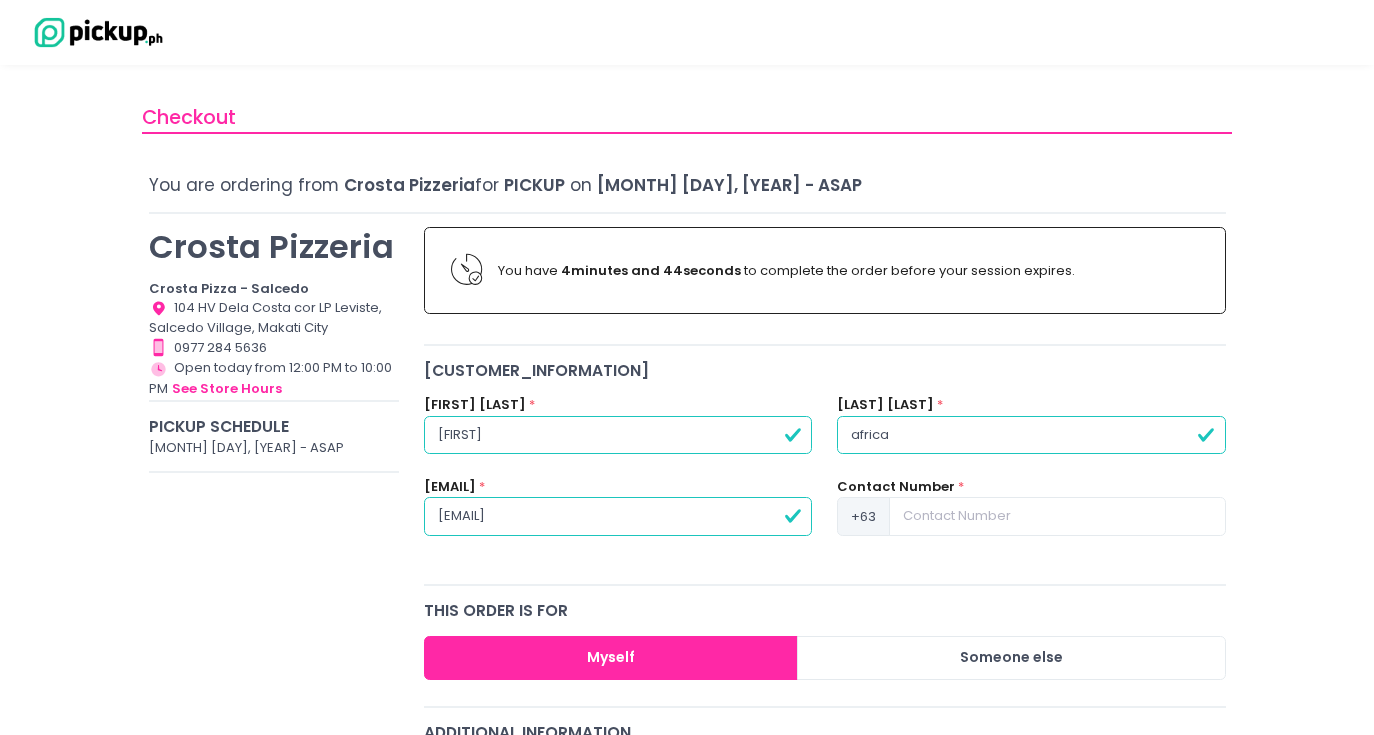 type on "[EMAIL]" 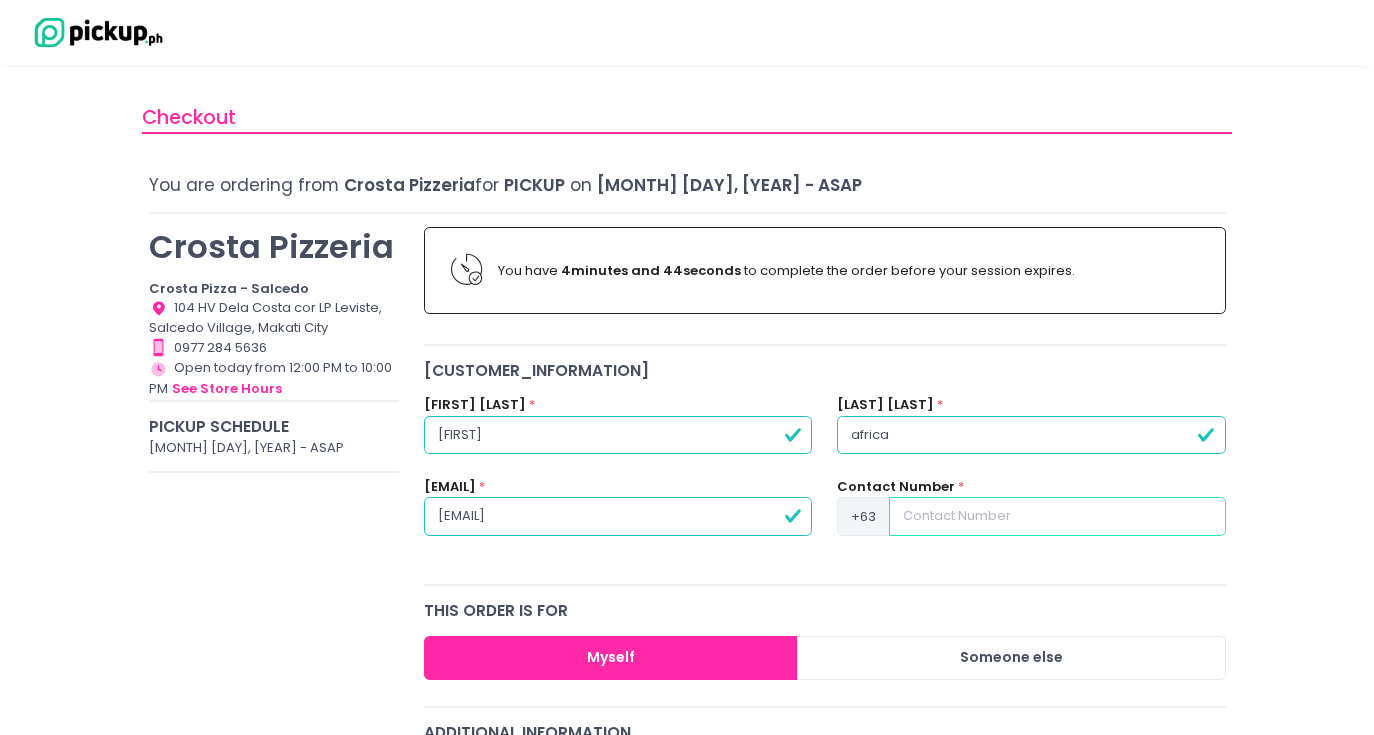 click at bounding box center [1057, 516] 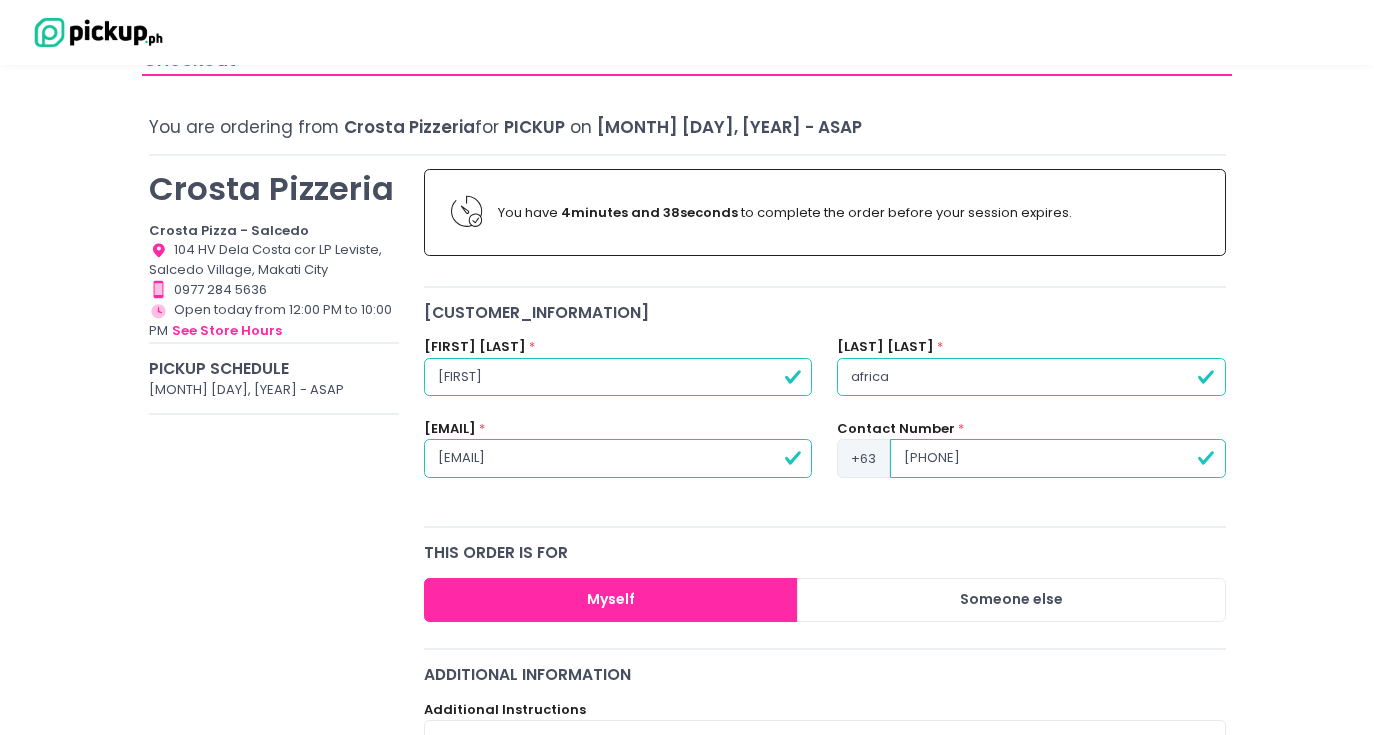 scroll, scrollTop: 81, scrollLeft: 0, axis: vertical 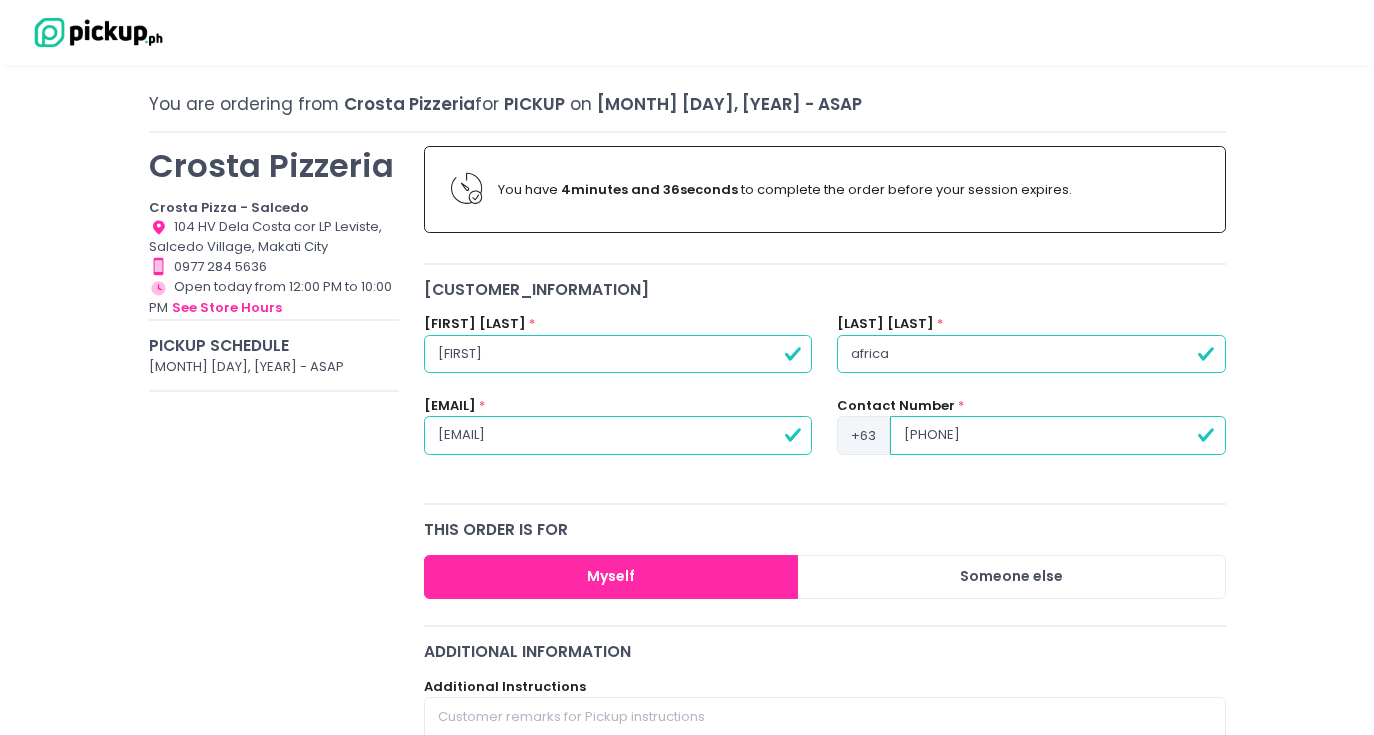 click on "Myself" at bounding box center [611, 577] 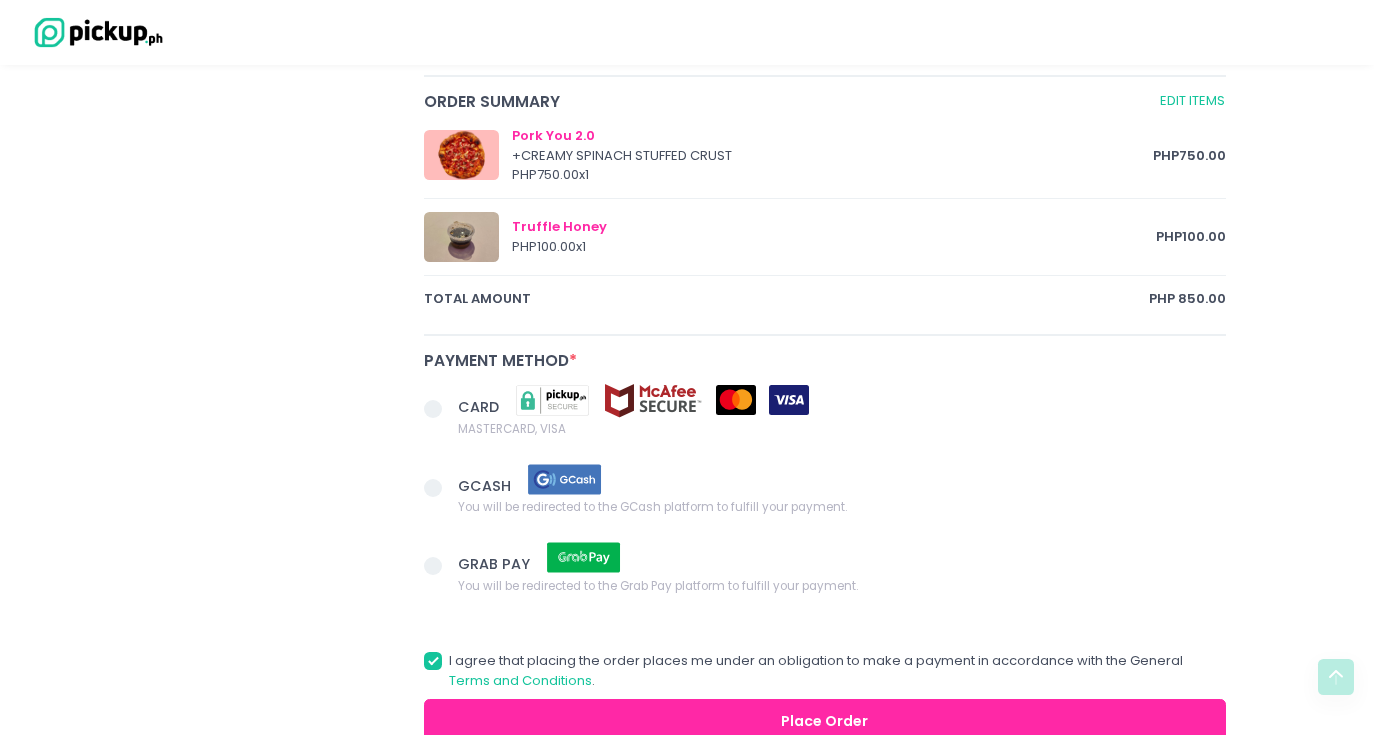 scroll, scrollTop: 1065, scrollLeft: 0, axis: vertical 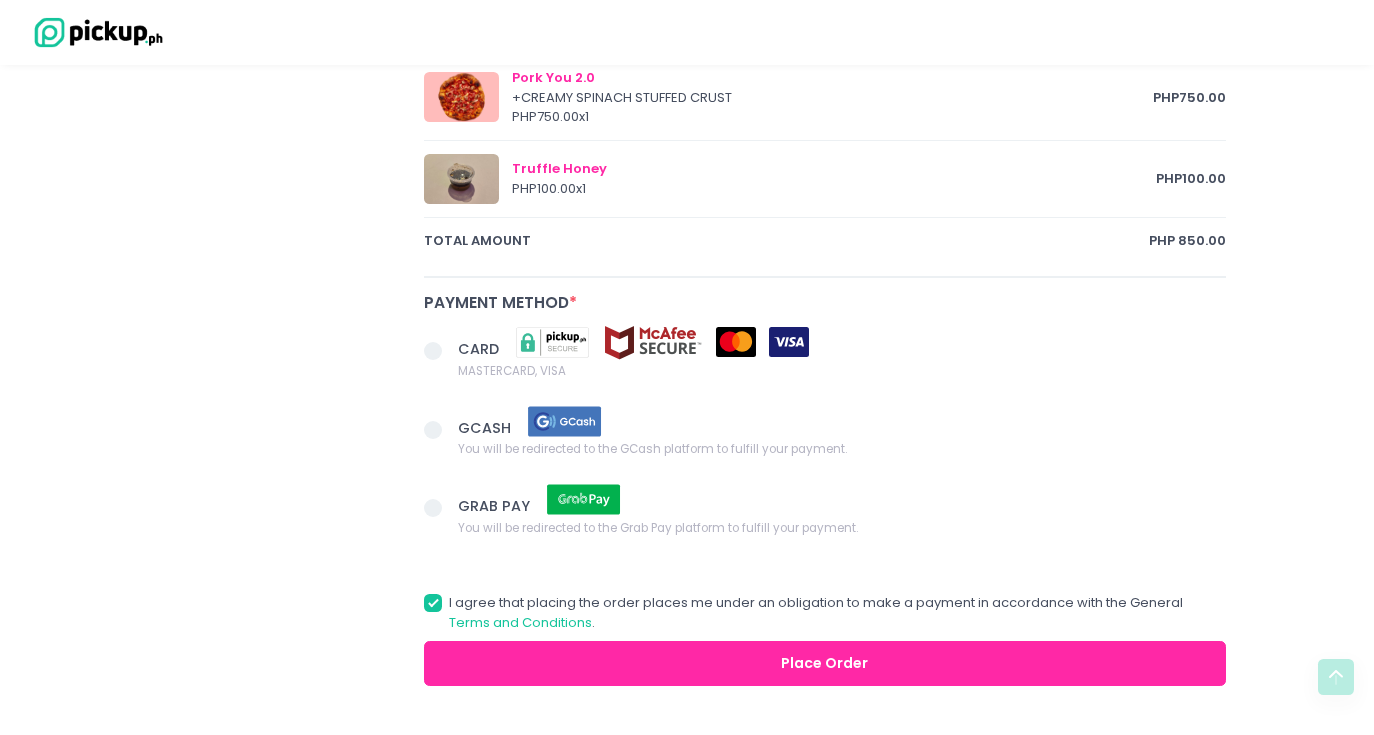 type on "[PHONE]" 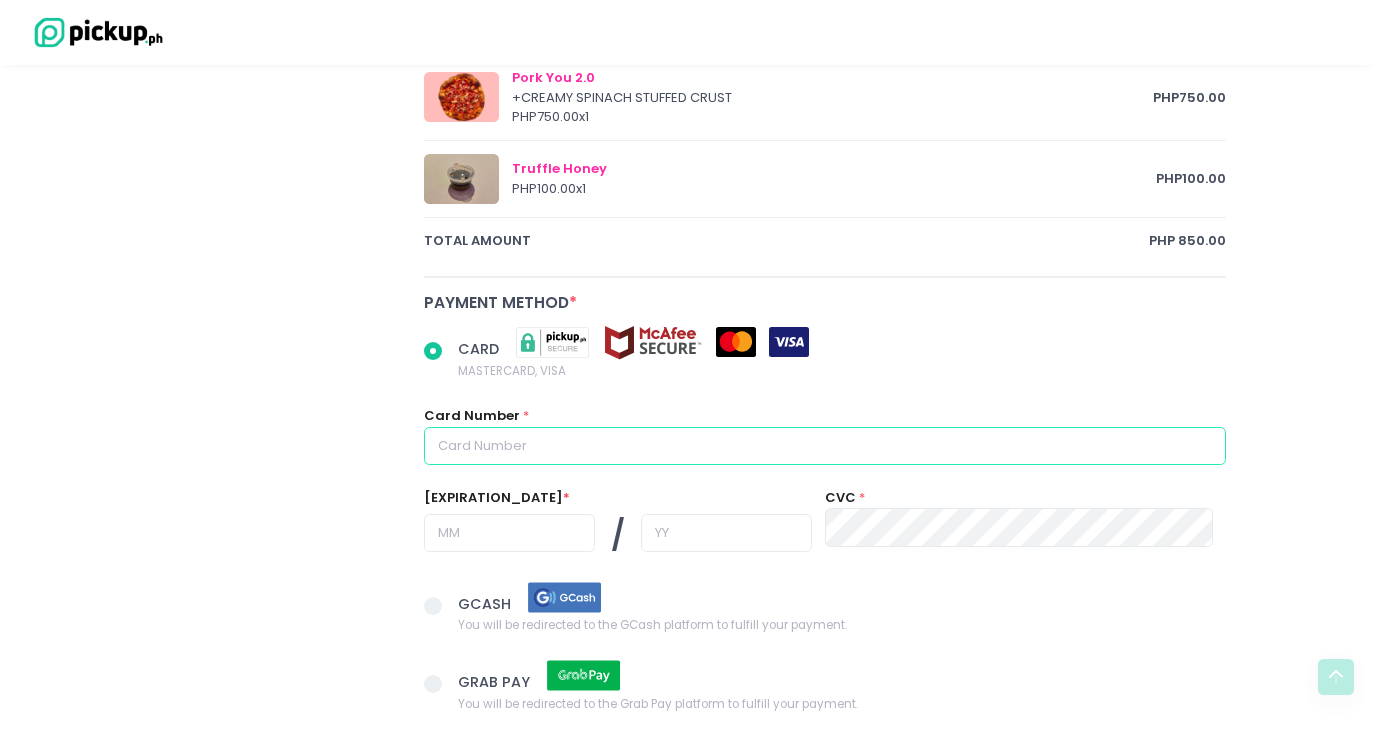 click at bounding box center (825, 446) 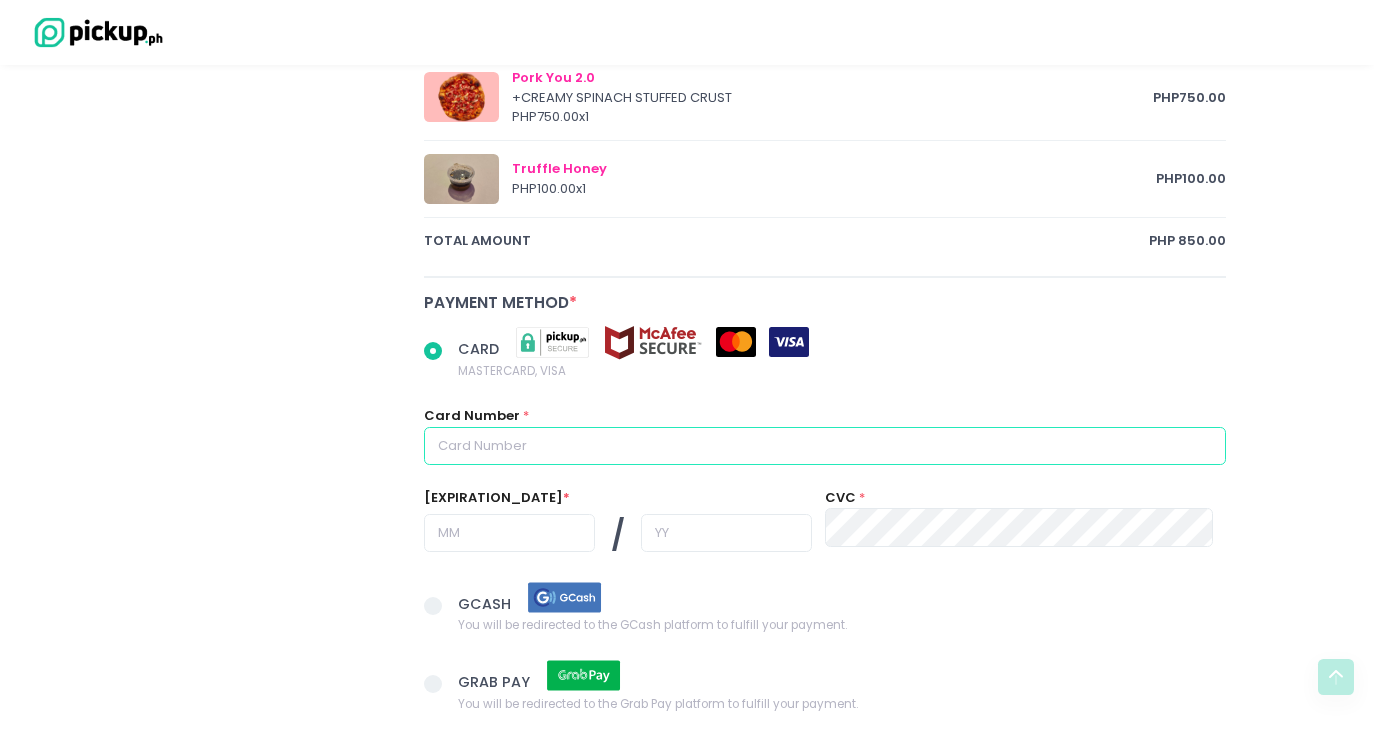 radio on "true" 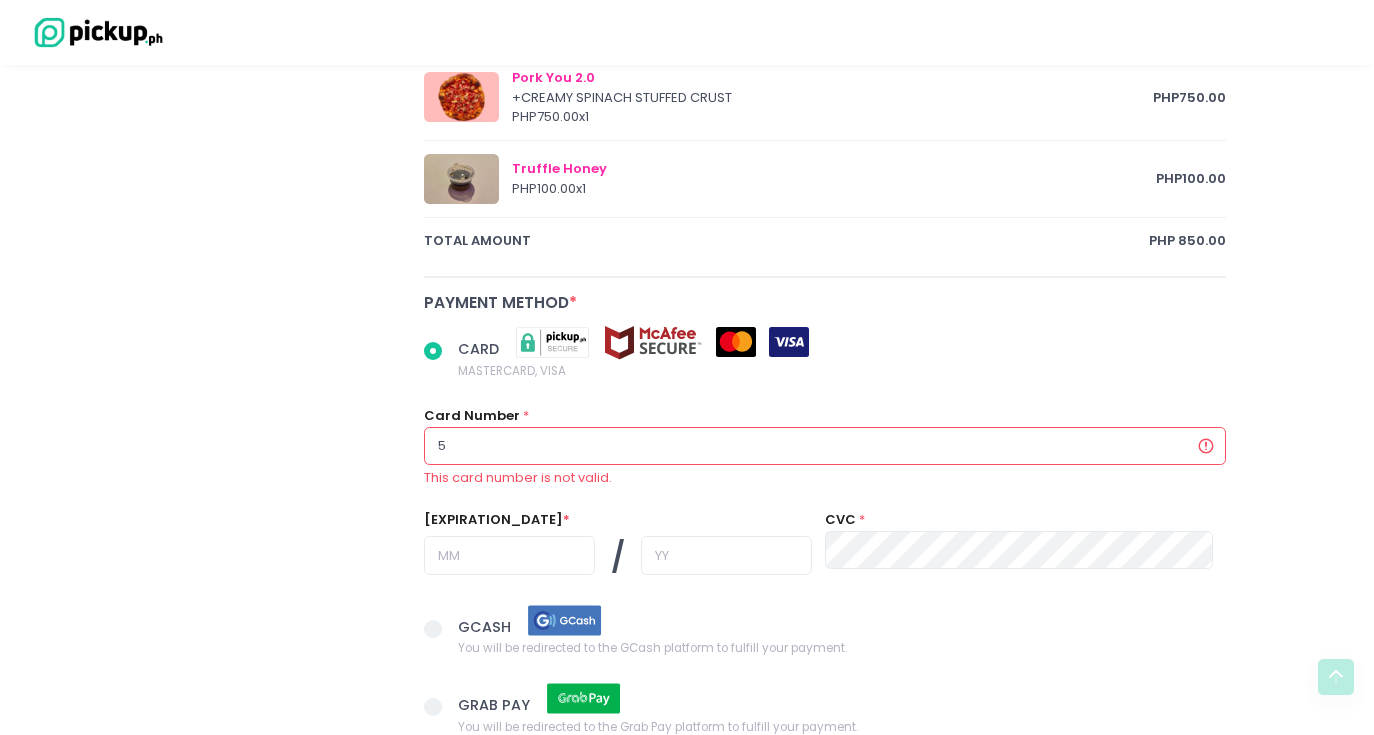 radio on "true" 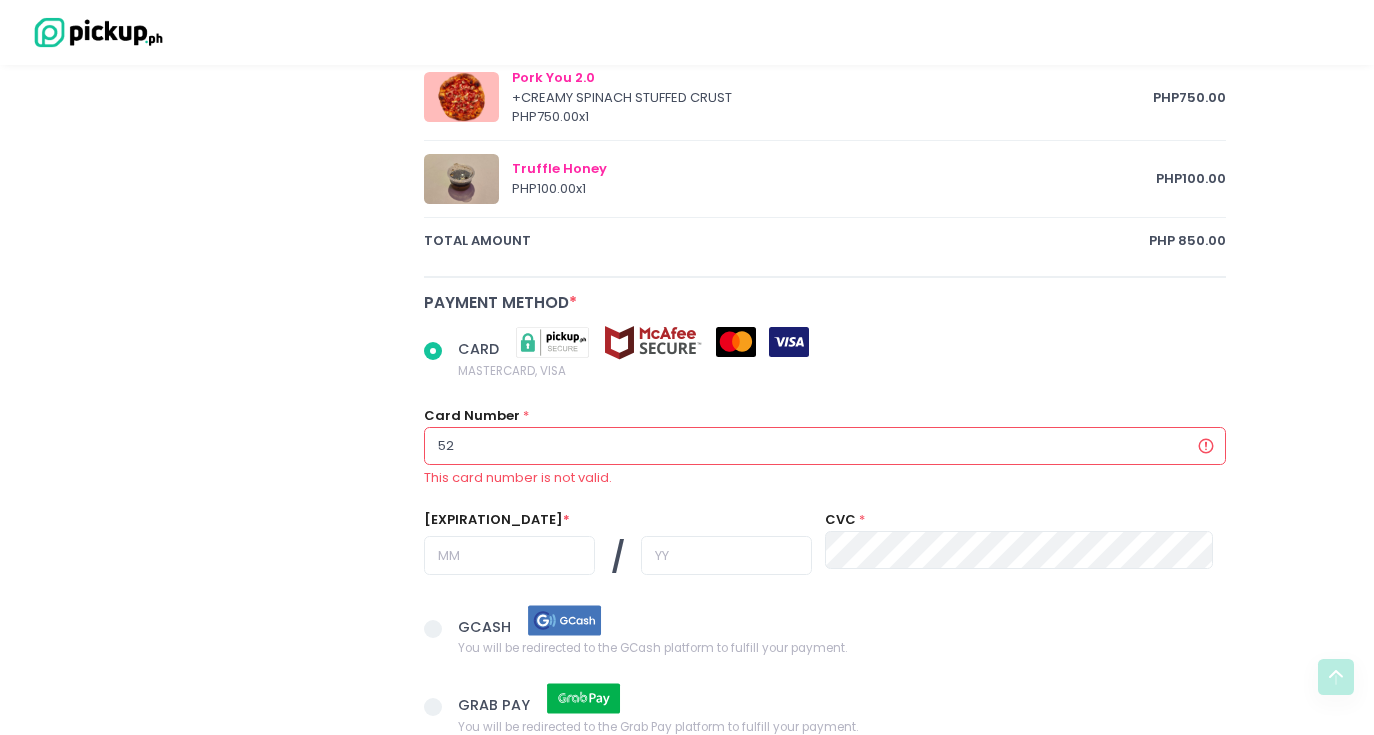 radio on "true" 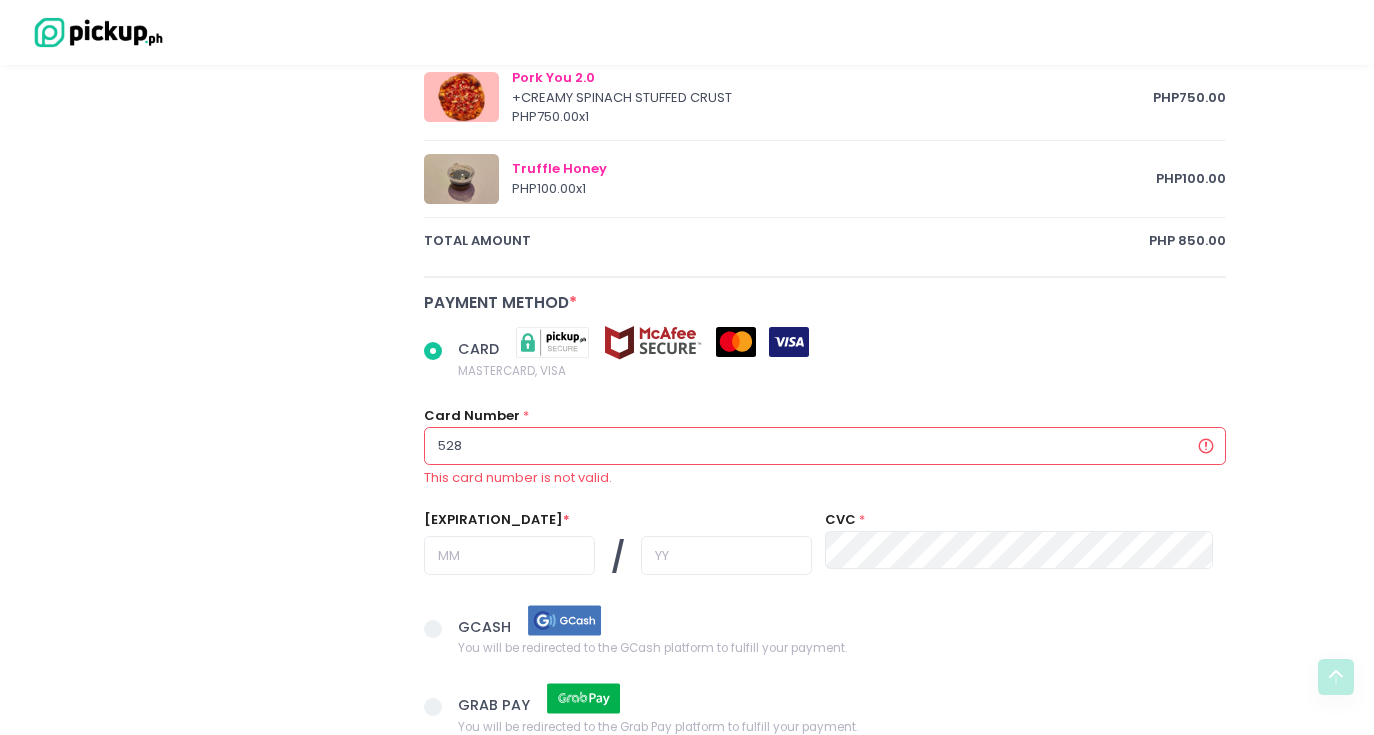 radio on "true" 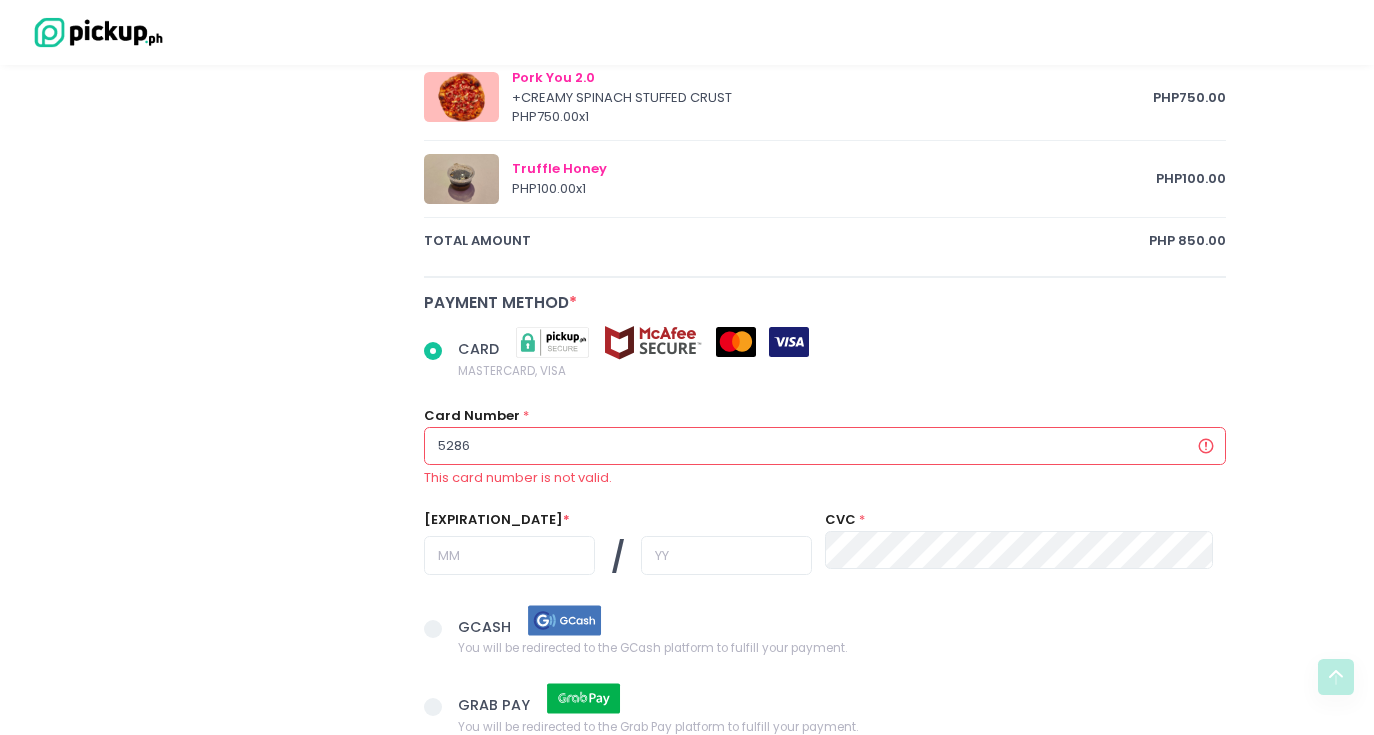 radio on "true" 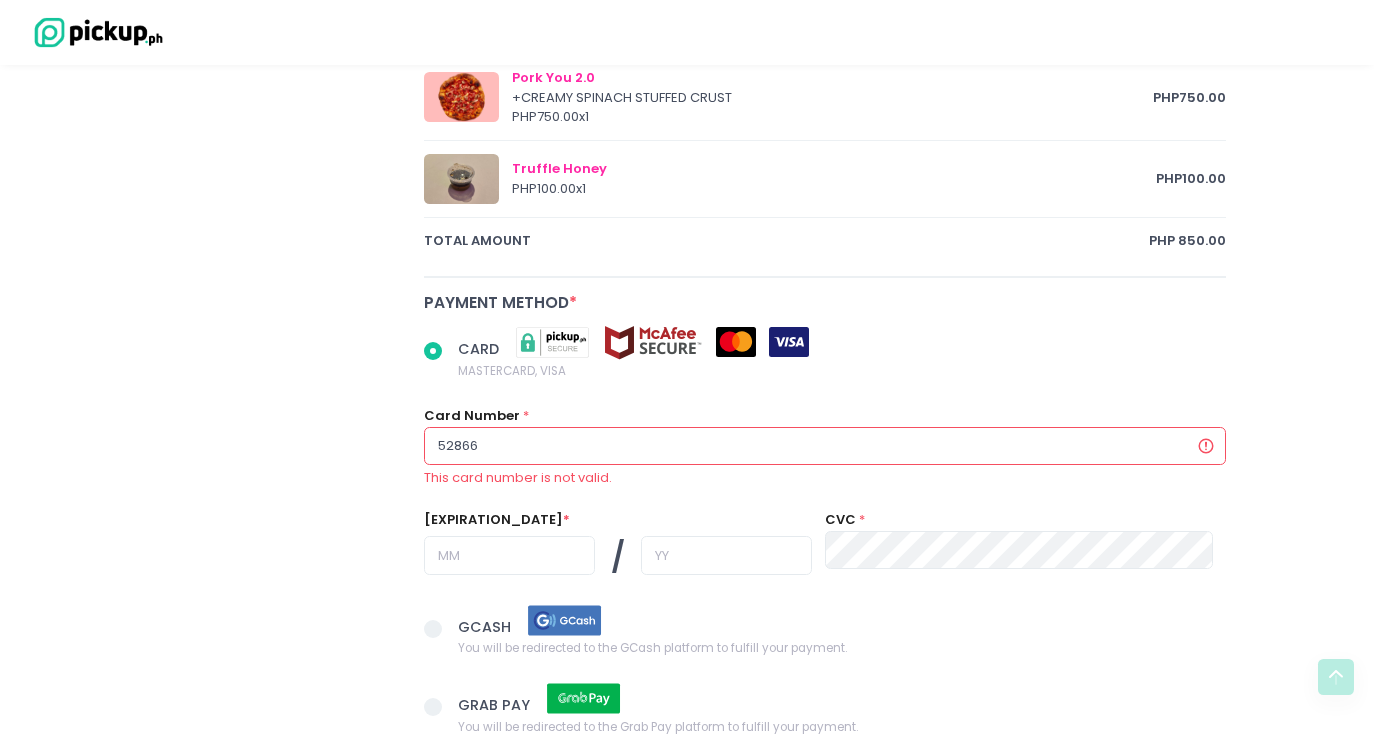 radio on "true" 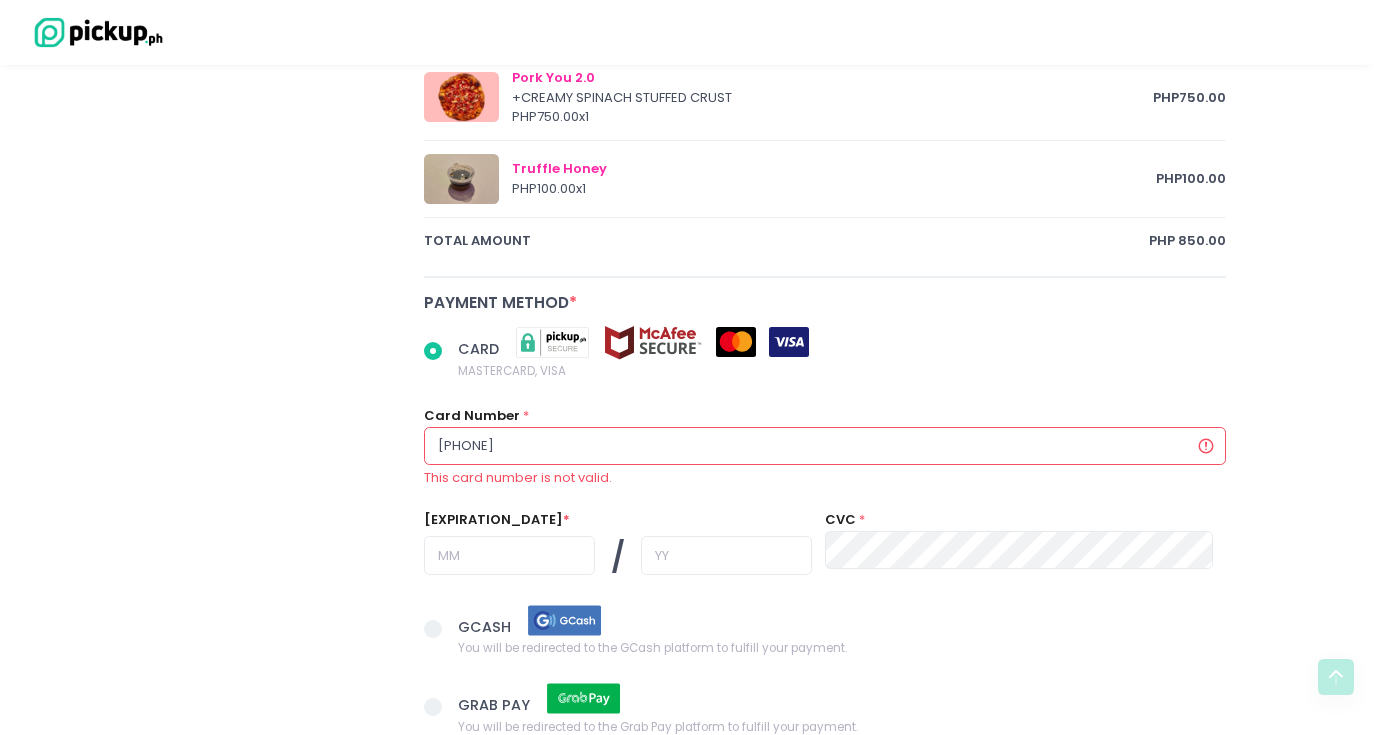 radio on "true" 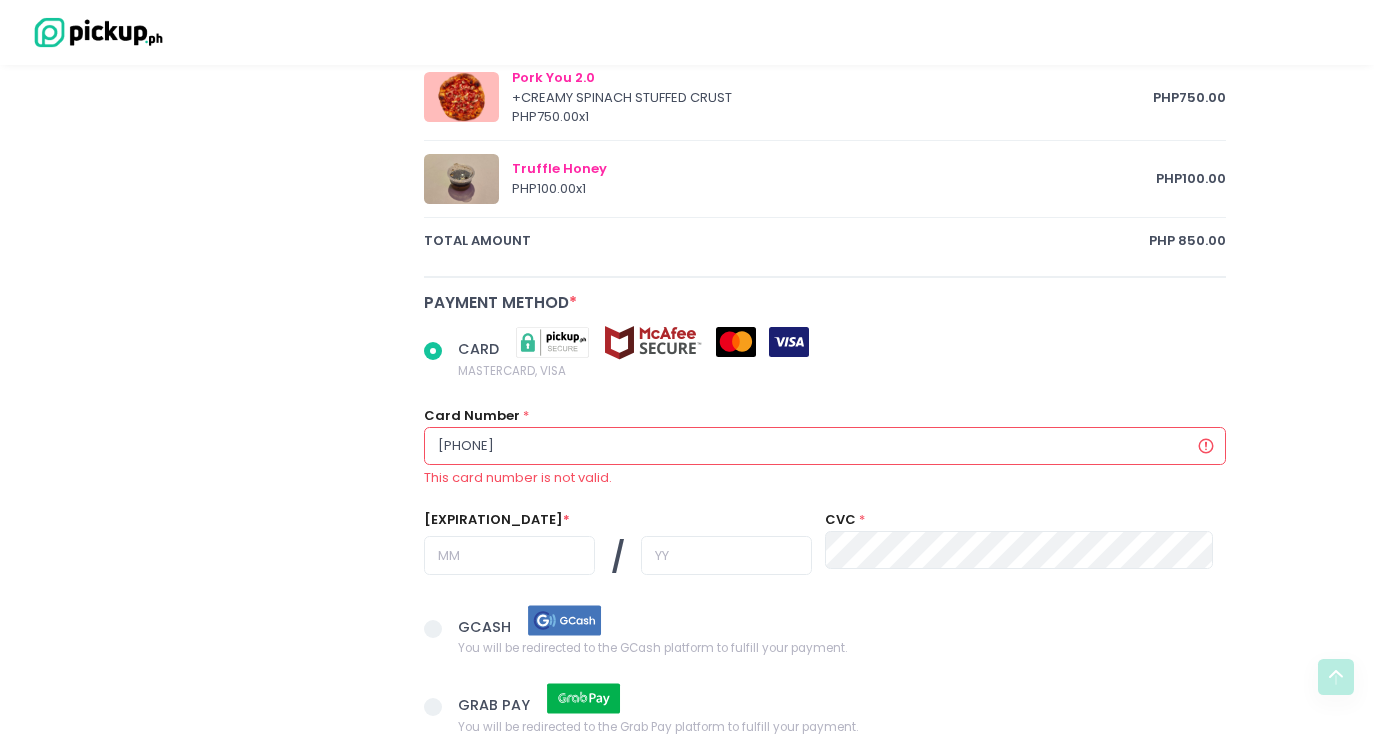 radio on "true" 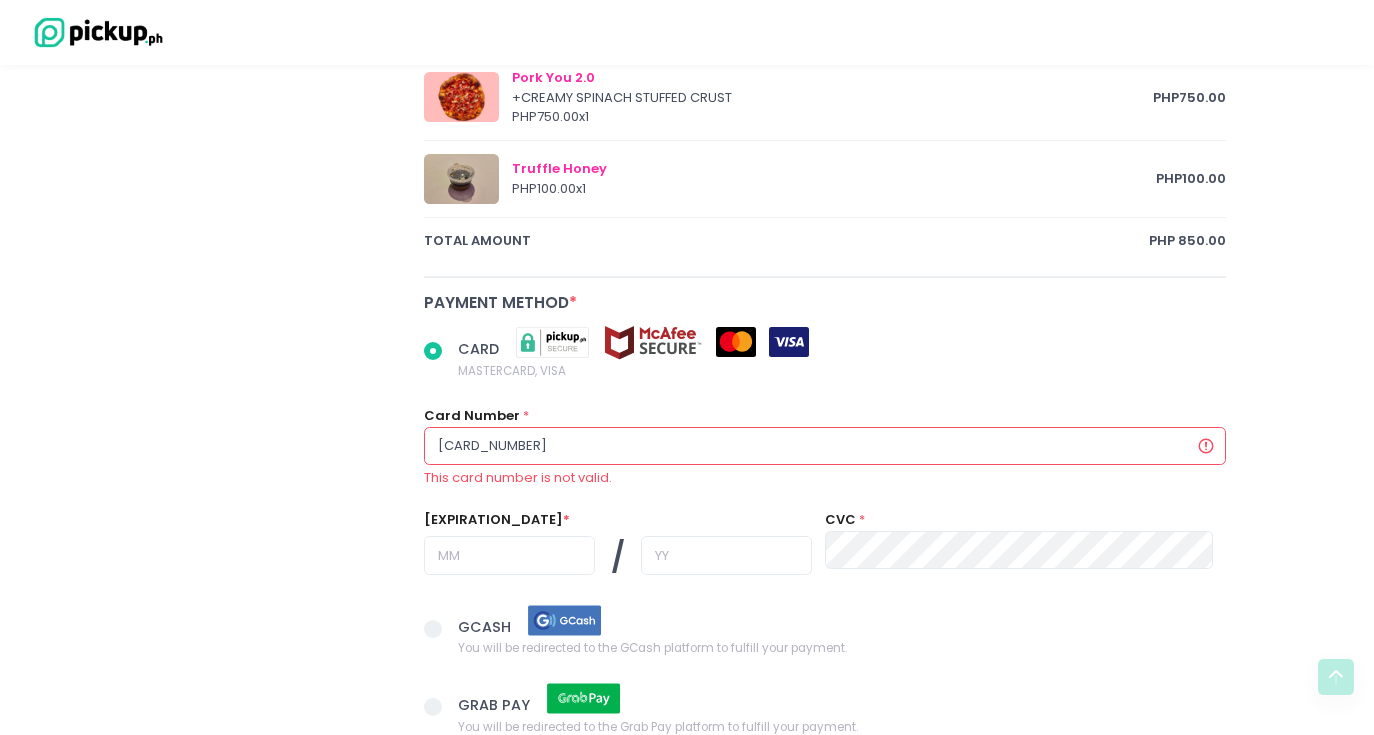 radio on "true" 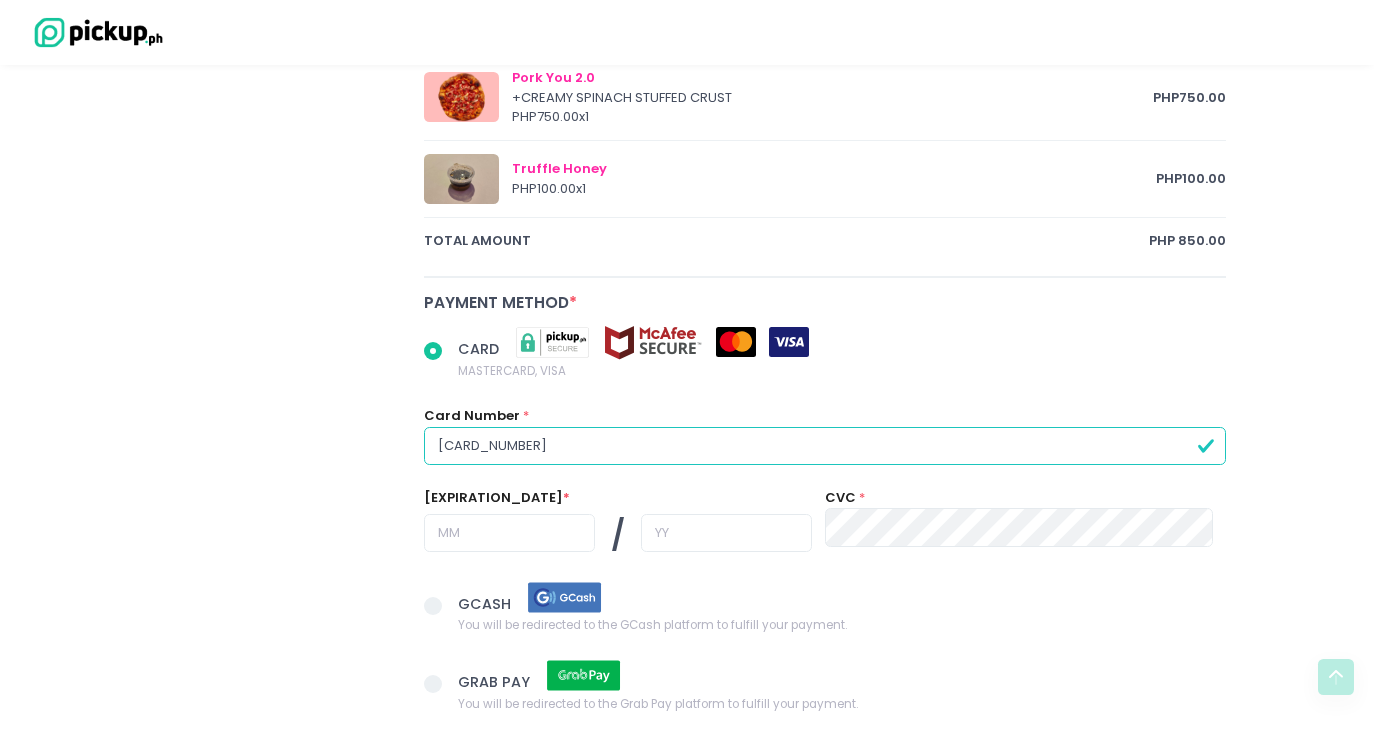 radio on "true" 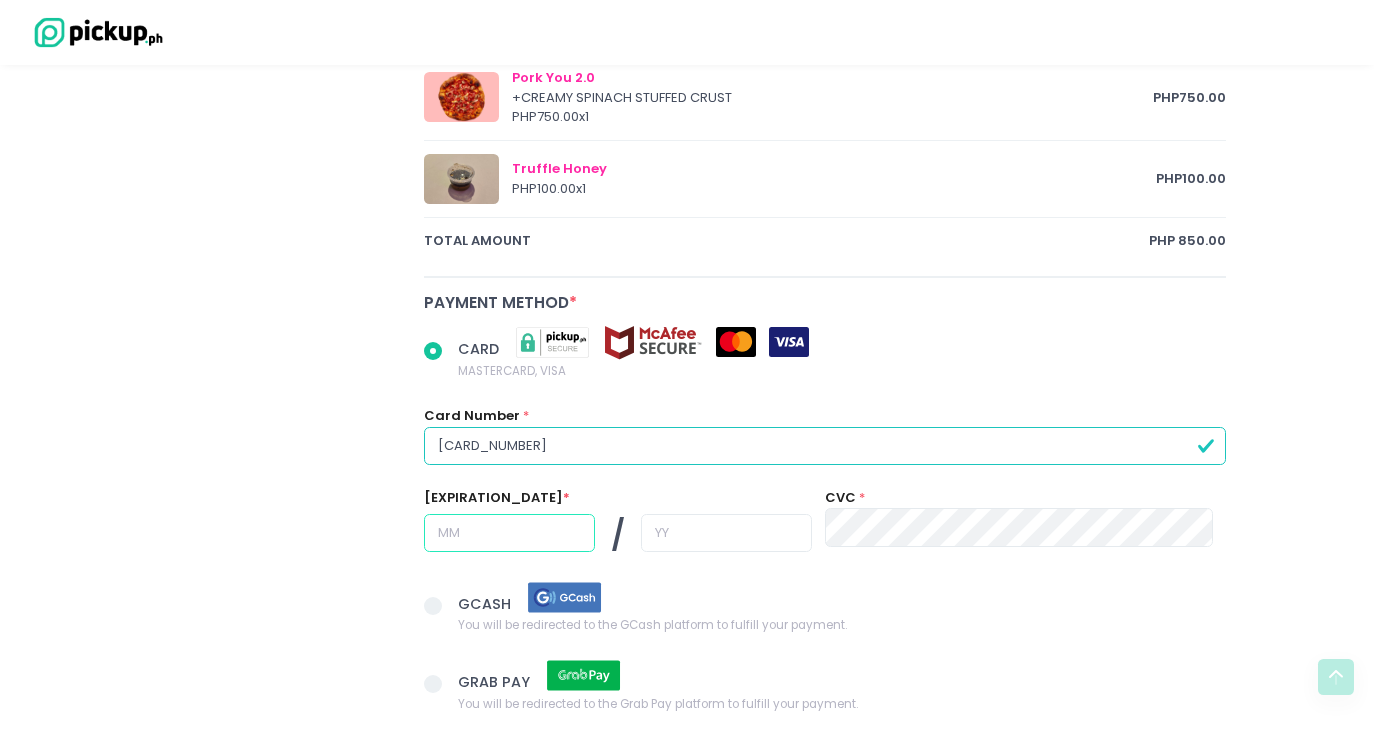 click at bounding box center [509, 533] 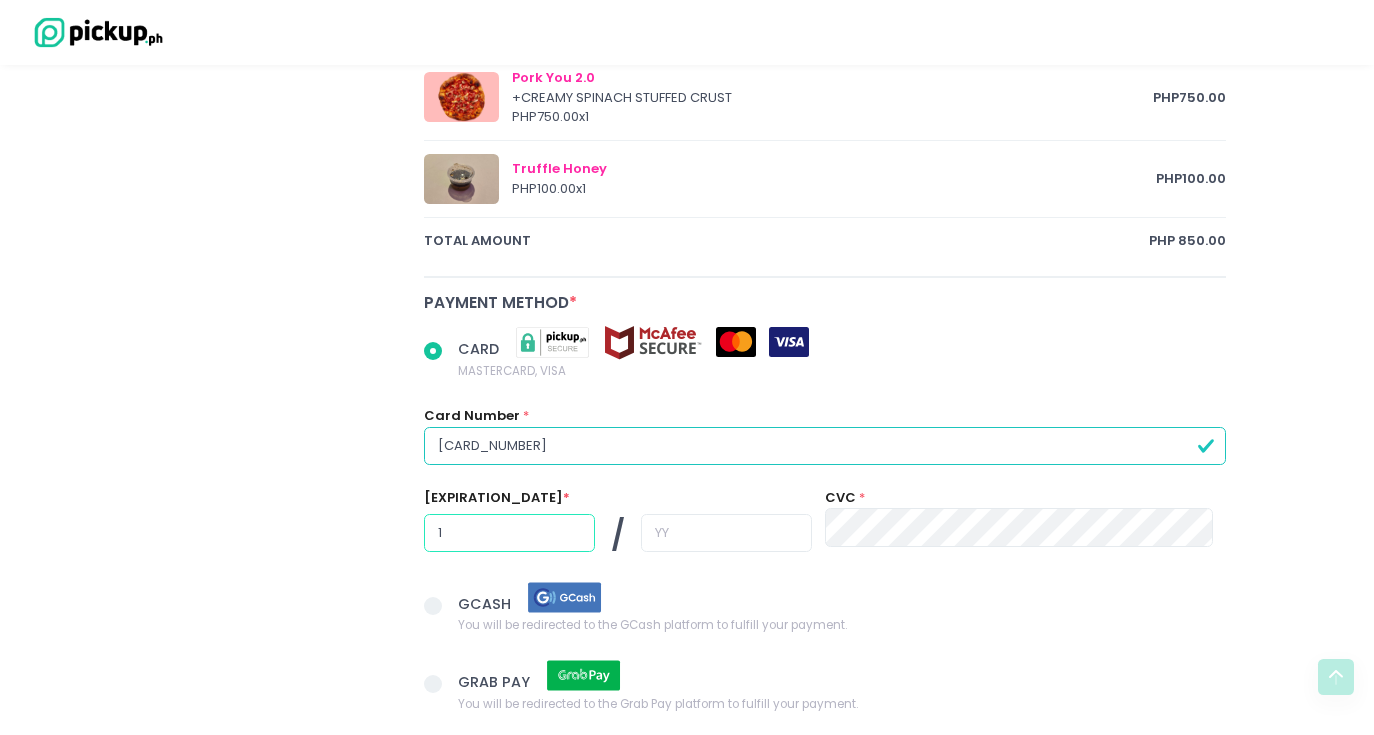 radio on "true" 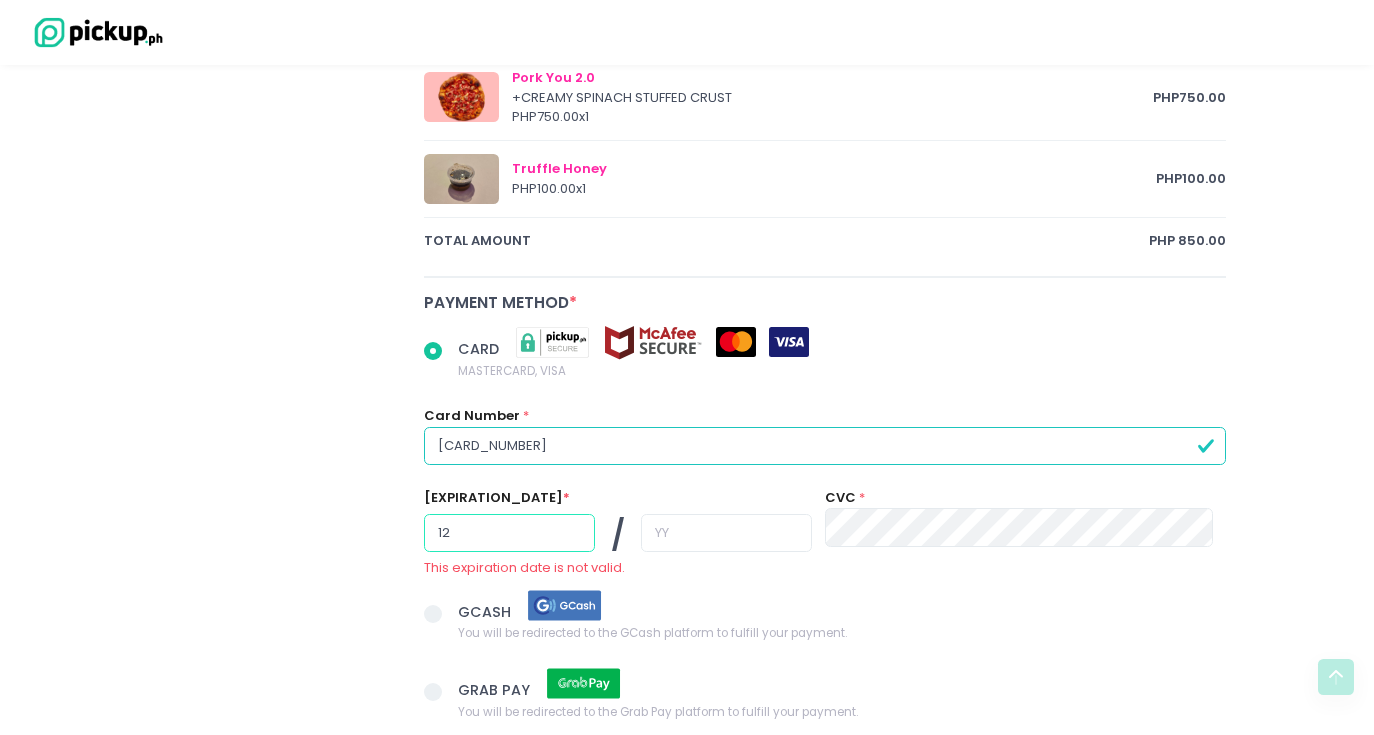 type on "12" 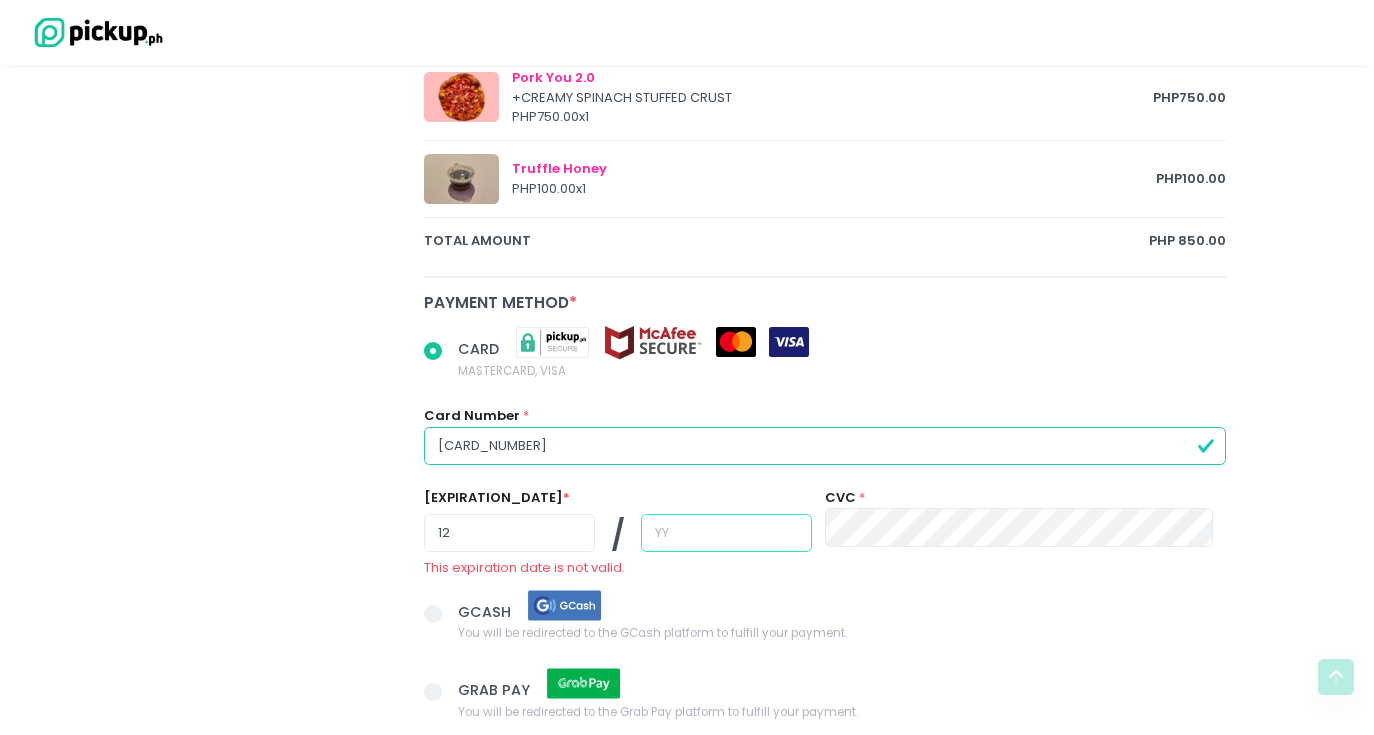 click at bounding box center [726, 533] 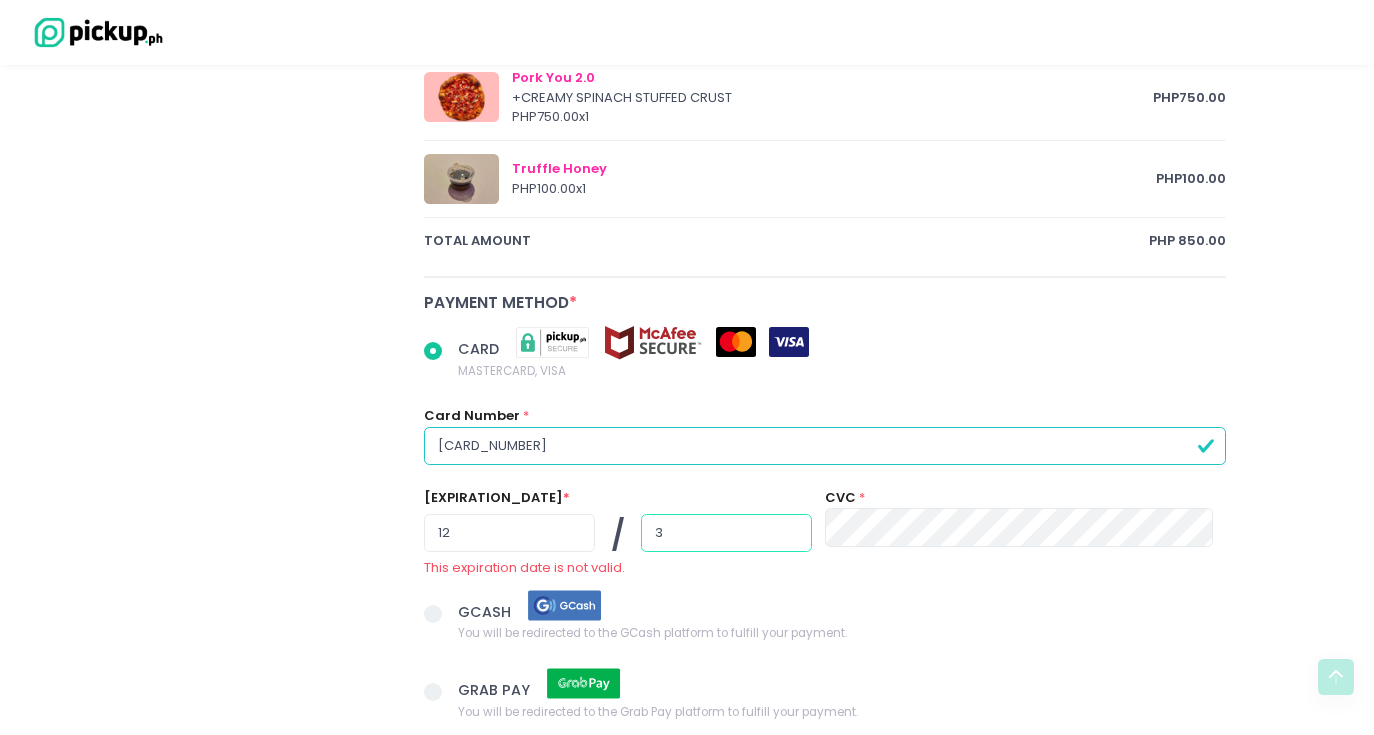 radio on "true" 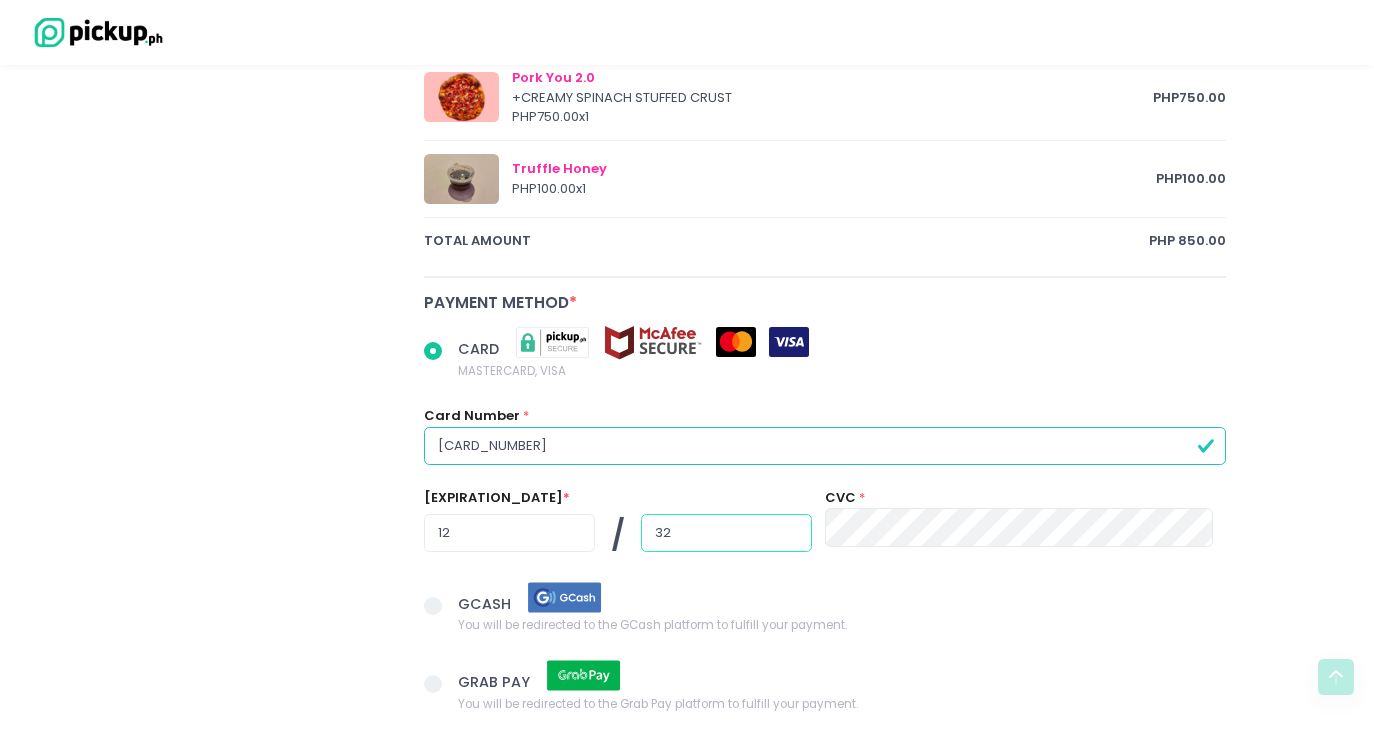 type on "32" 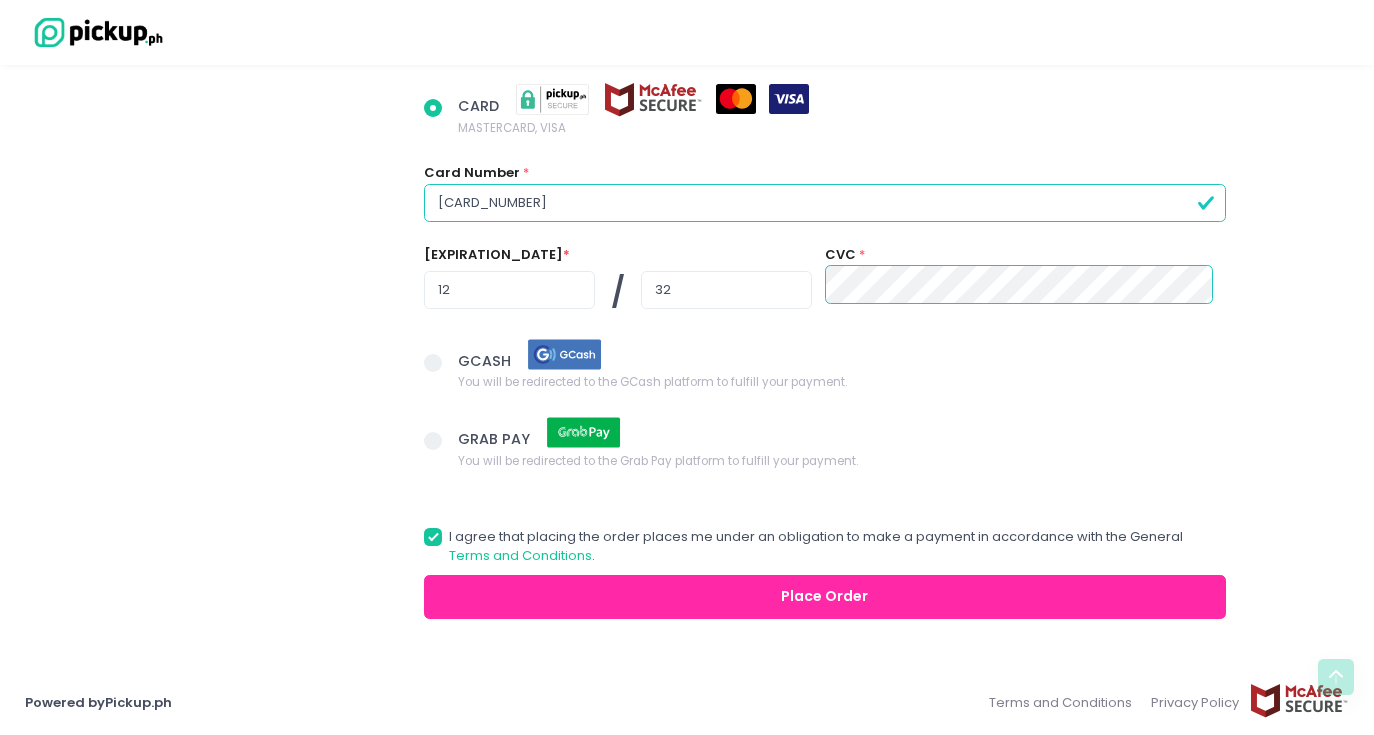 scroll, scrollTop: 1308, scrollLeft: 0, axis: vertical 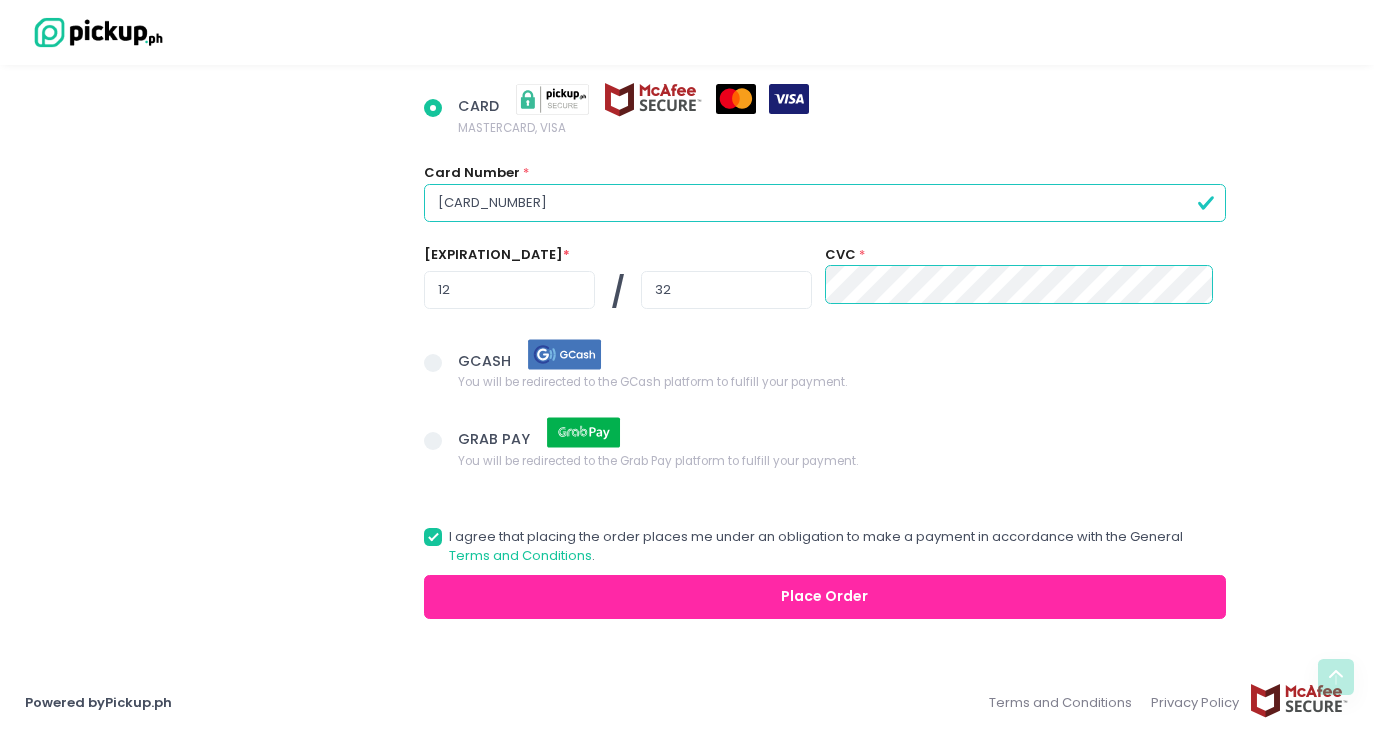 click on "Place Order" at bounding box center (825, 597) 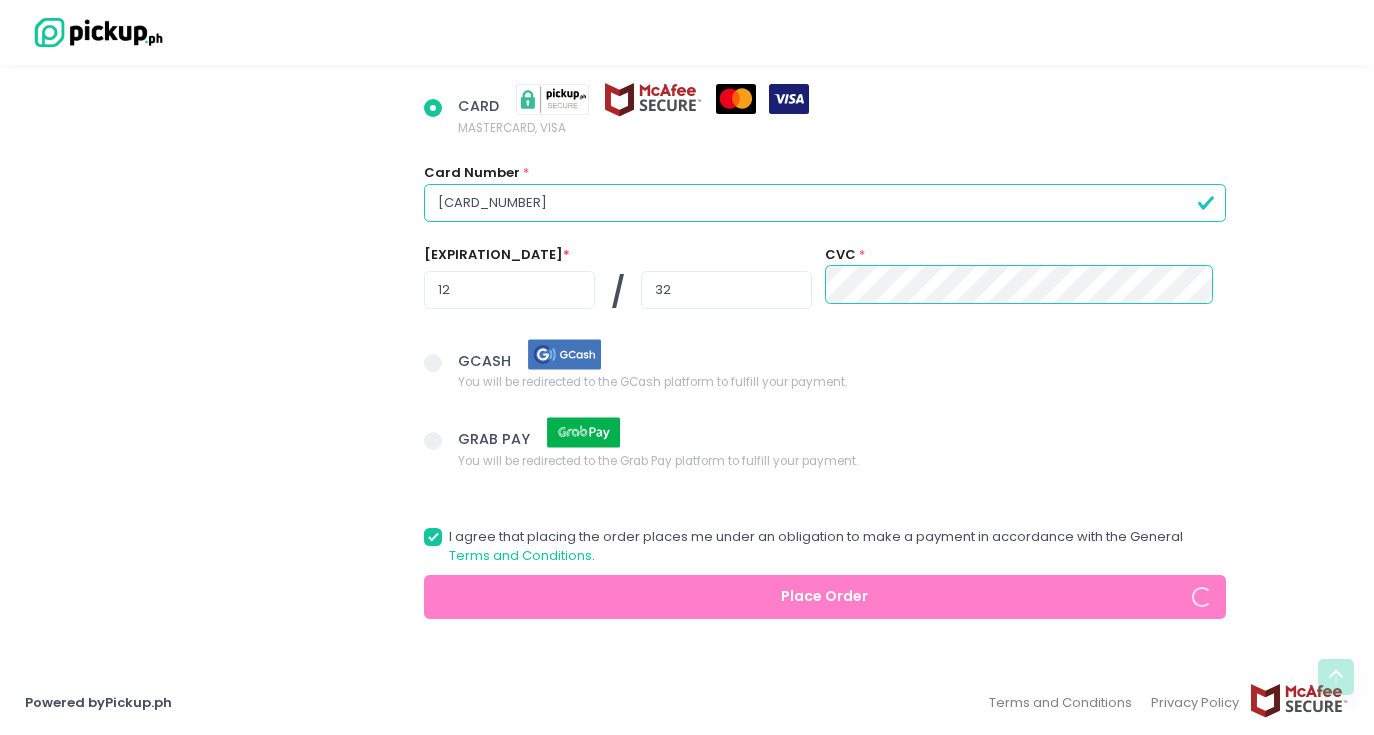radio on "true" 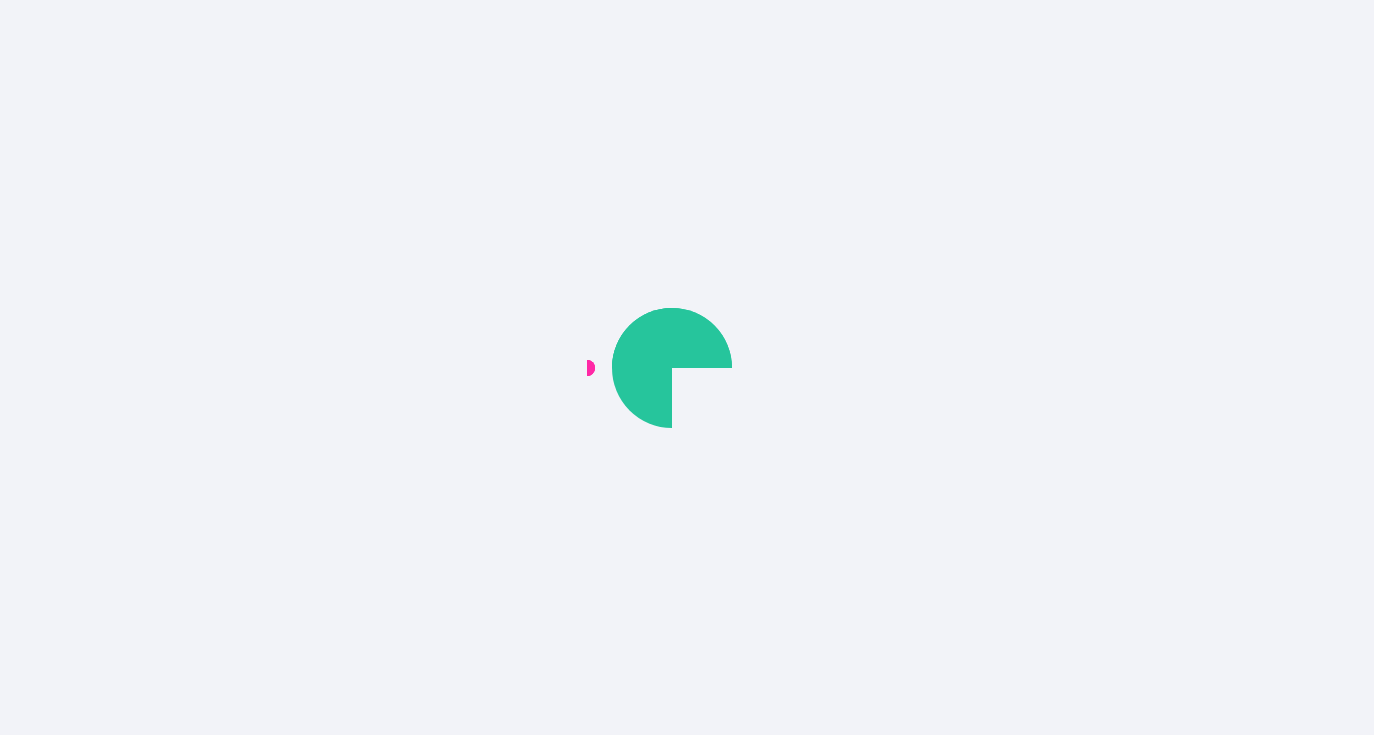 scroll, scrollTop: 0, scrollLeft: 0, axis: both 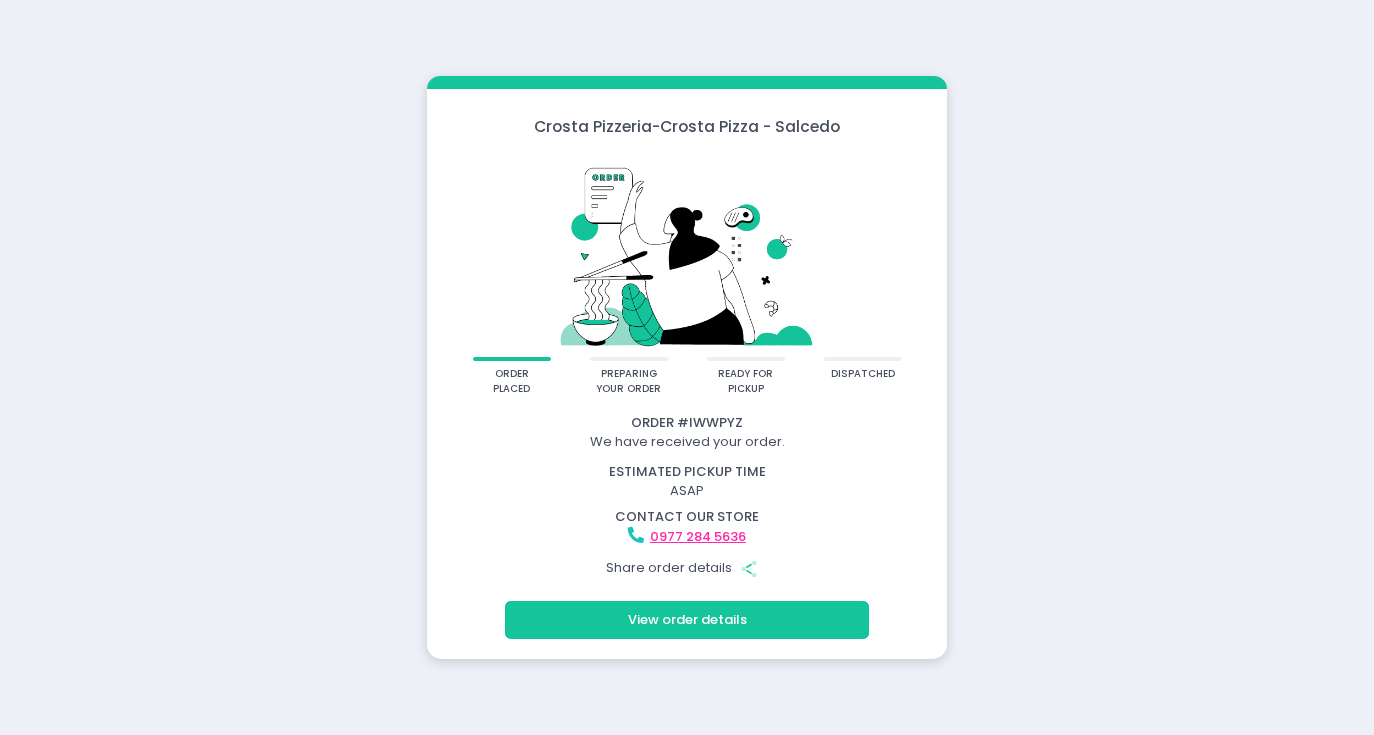click 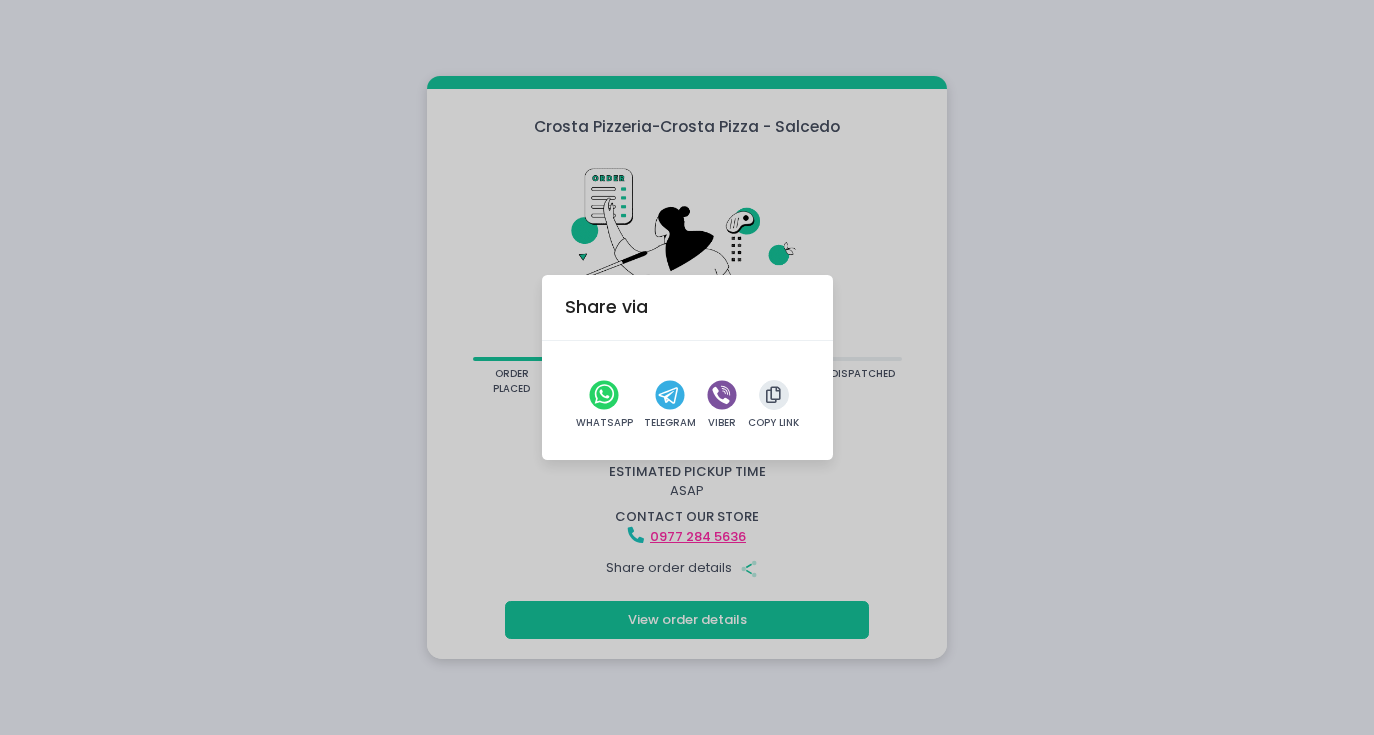 click 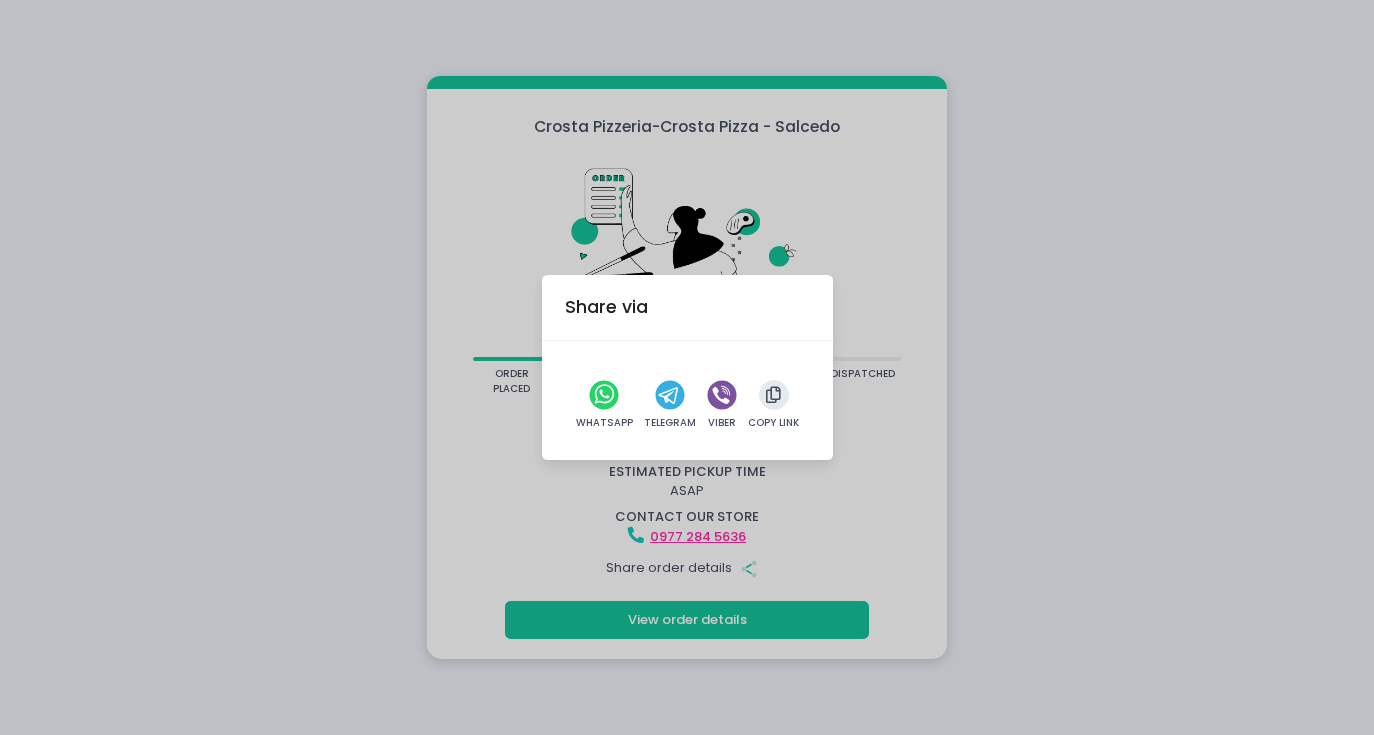 click on "Share via WhatsApp Telegram Viber Copy Link" at bounding box center (687, 367) 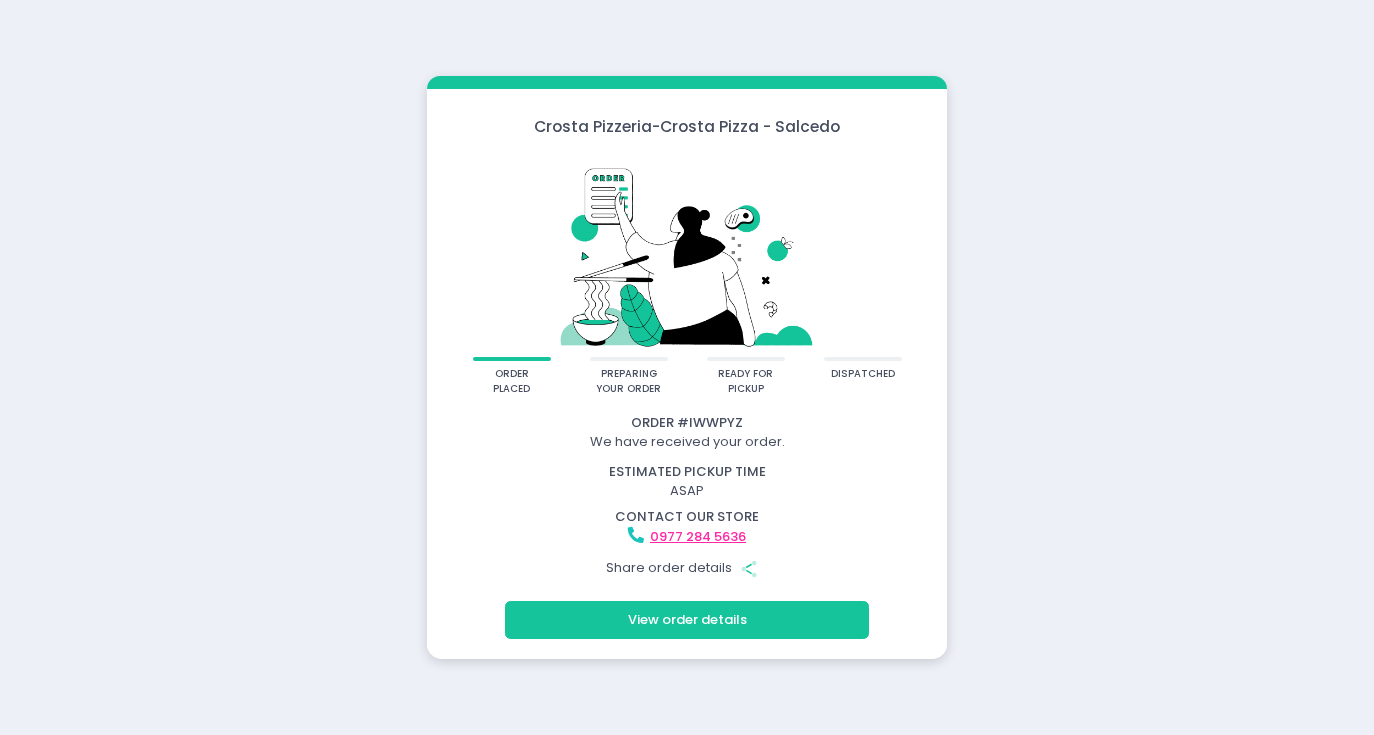 click on "View order details" at bounding box center (687, 620) 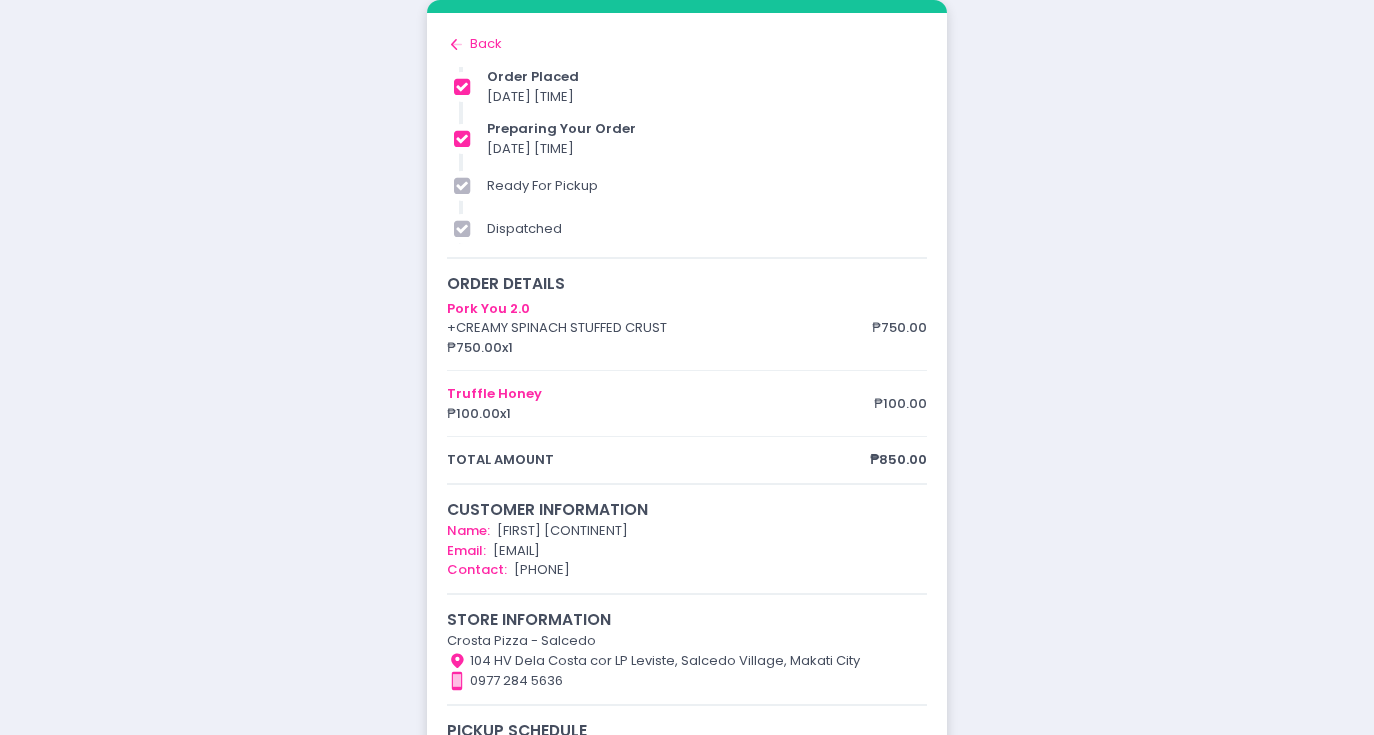 scroll, scrollTop: 60, scrollLeft: 0, axis: vertical 